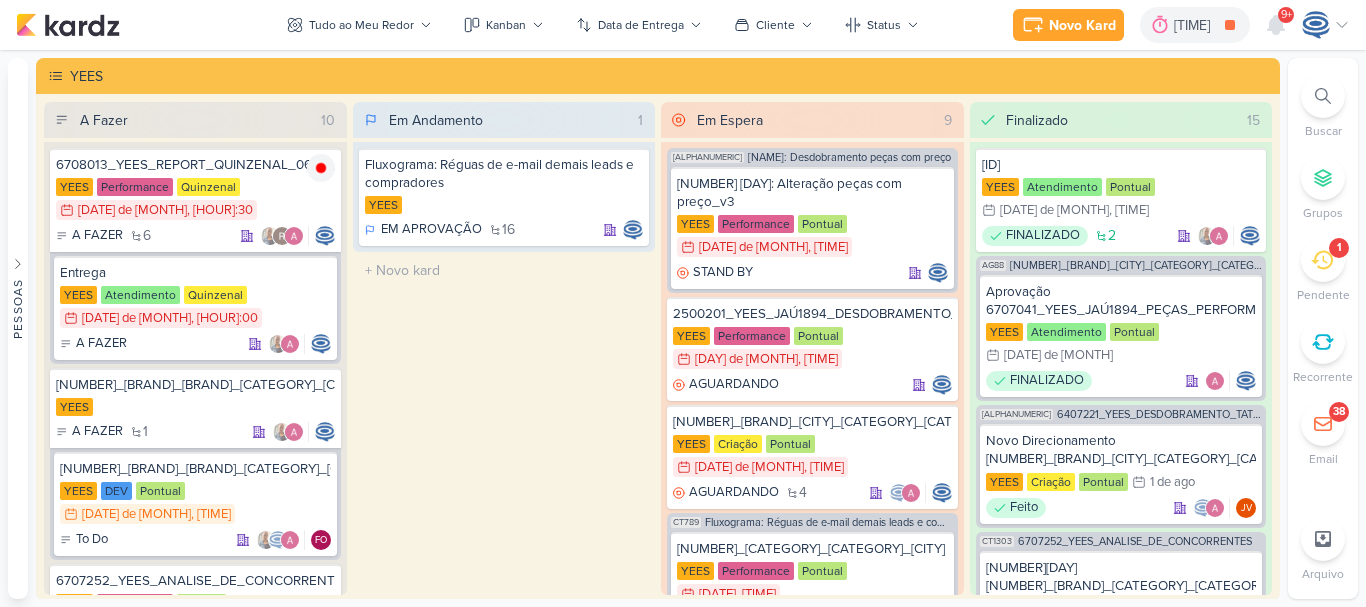scroll, scrollTop: 0, scrollLeft: 0, axis: both 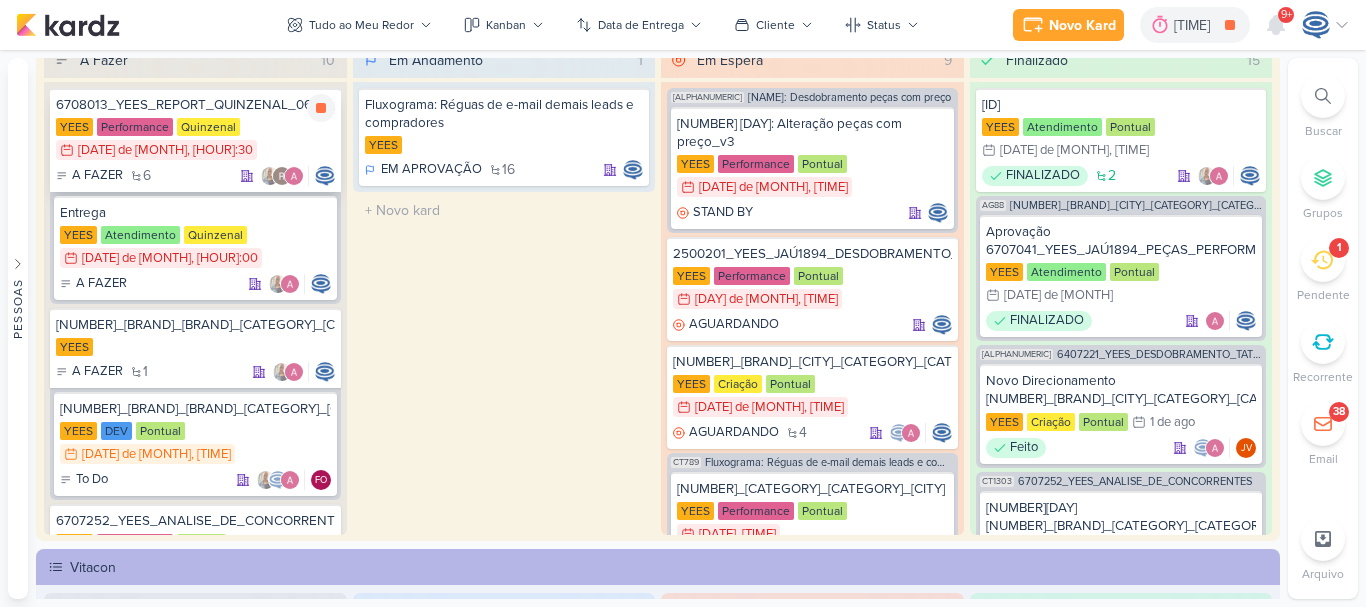 click on "6708013_YEES_REPORT_QUINZENAL_06.08_COMERCIAL" at bounding box center (195, 105) 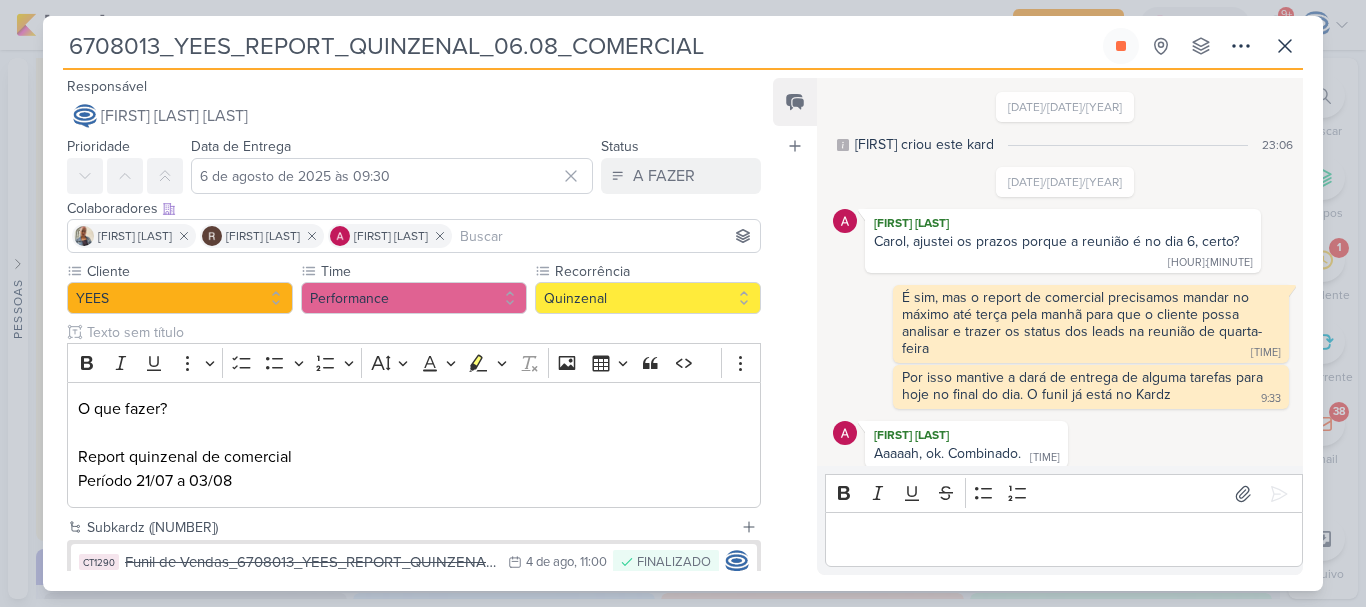 scroll, scrollTop: 10, scrollLeft: 0, axis: vertical 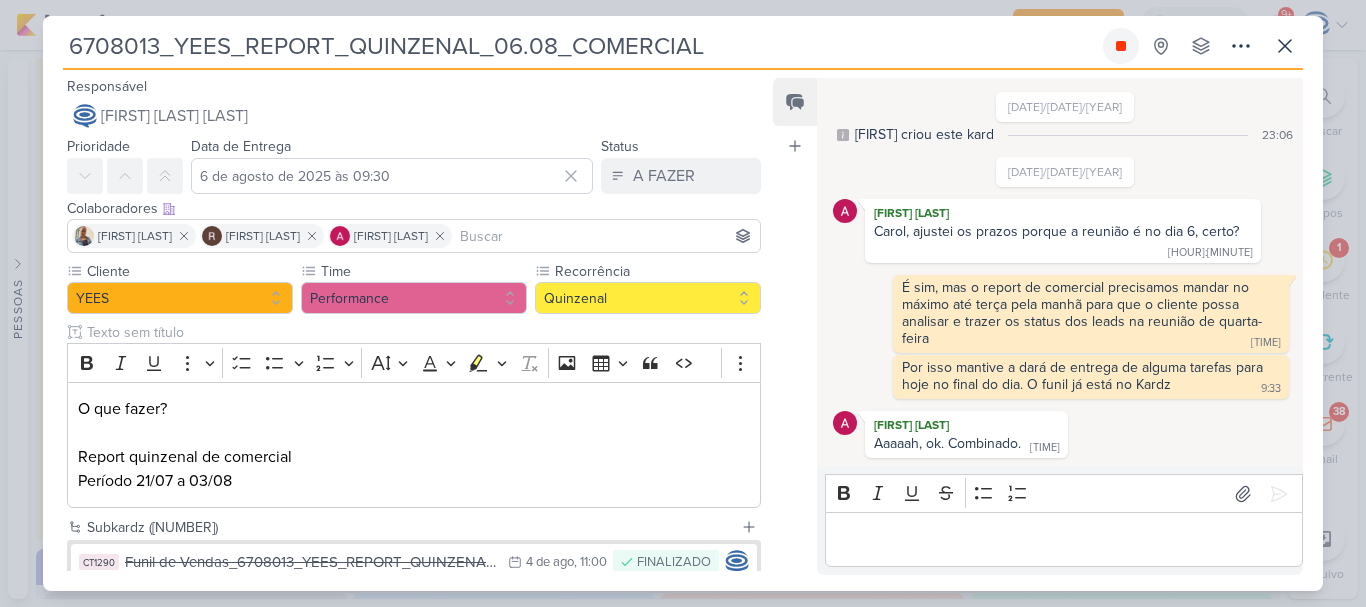 click 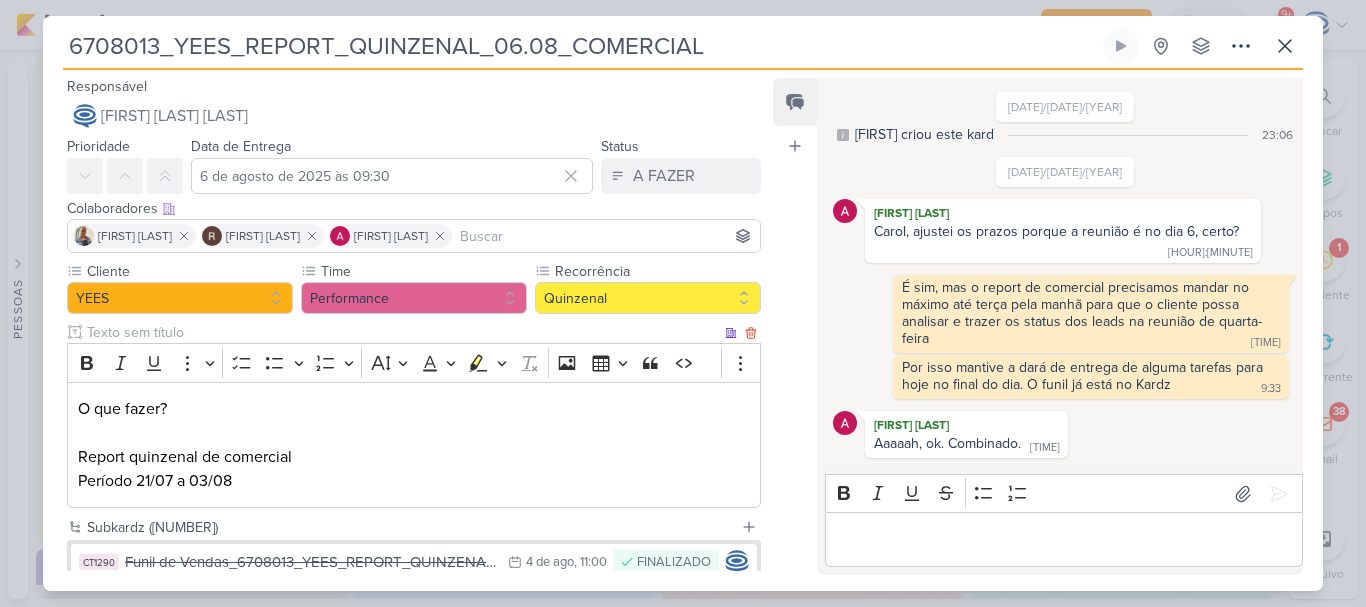 scroll, scrollTop: 314, scrollLeft: 0, axis: vertical 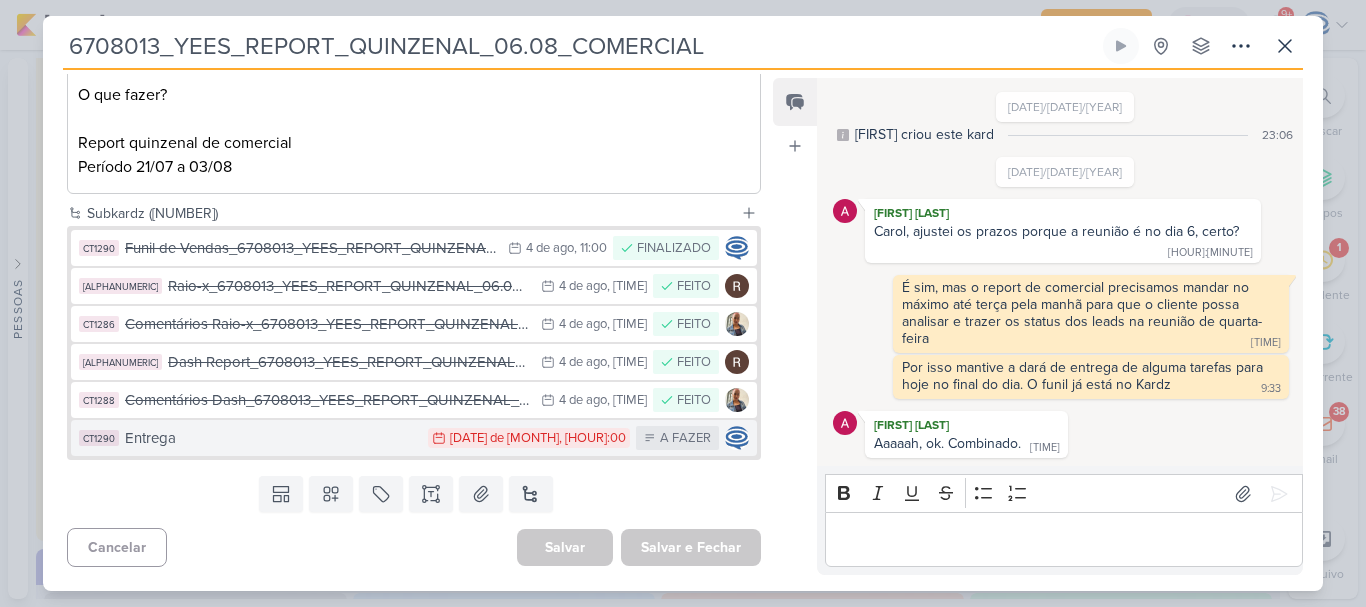 click on "Entrega" at bounding box center [271, 438] 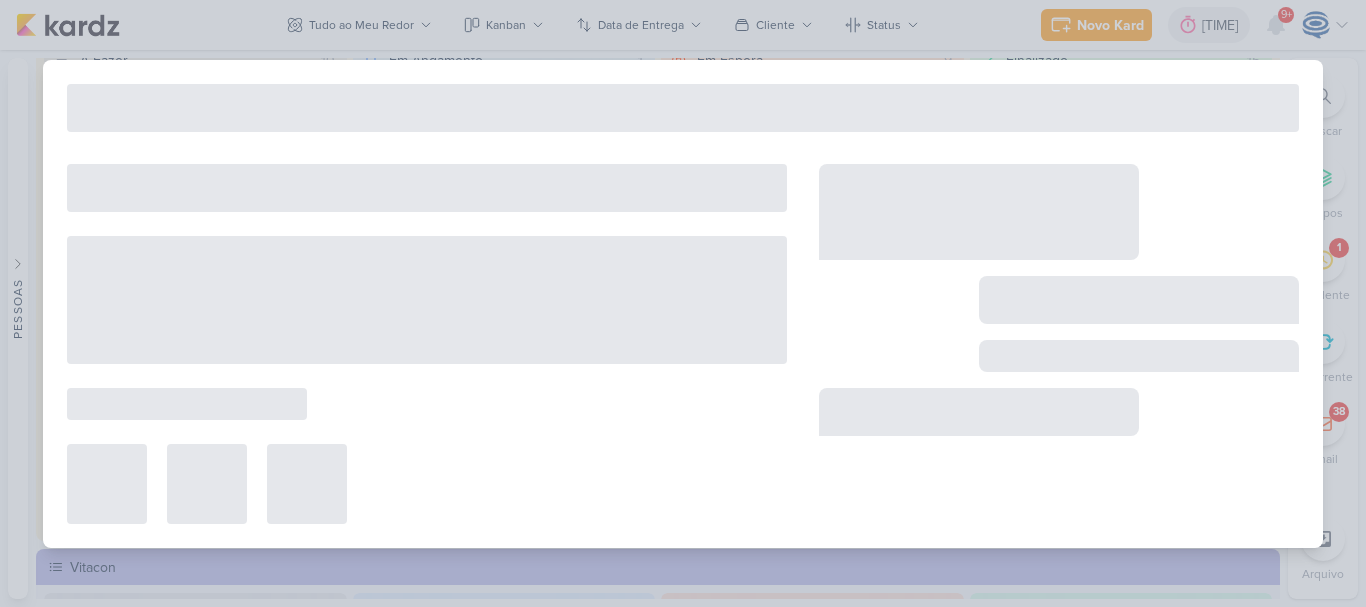 click at bounding box center (427, 344) 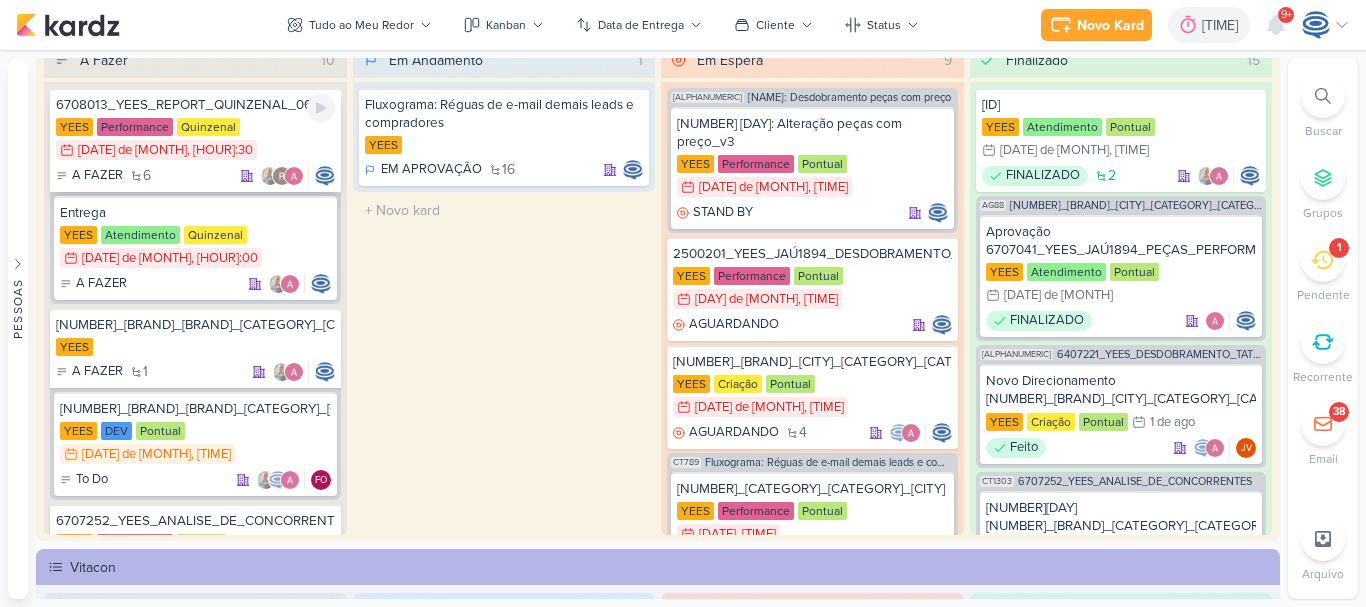 click on "6708013_YEES_REPORT_QUINZENAL_06.08_COMERCIAL" at bounding box center [195, 105] 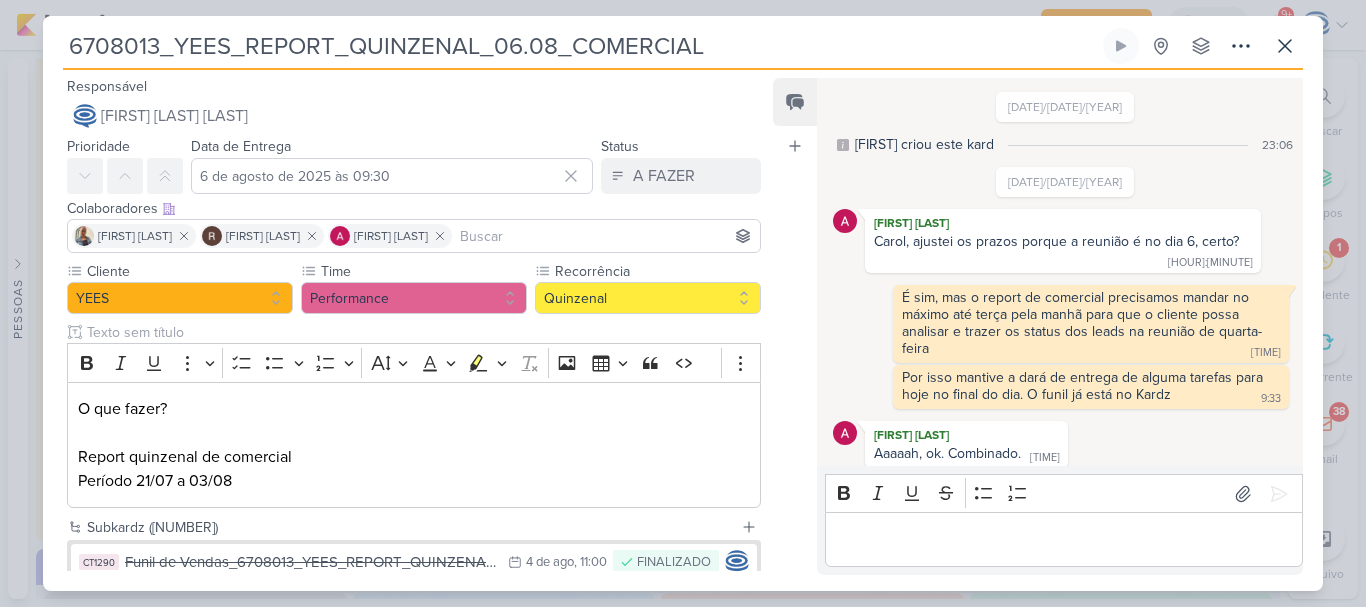 scroll, scrollTop: 10, scrollLeft: 0, axis: vertical 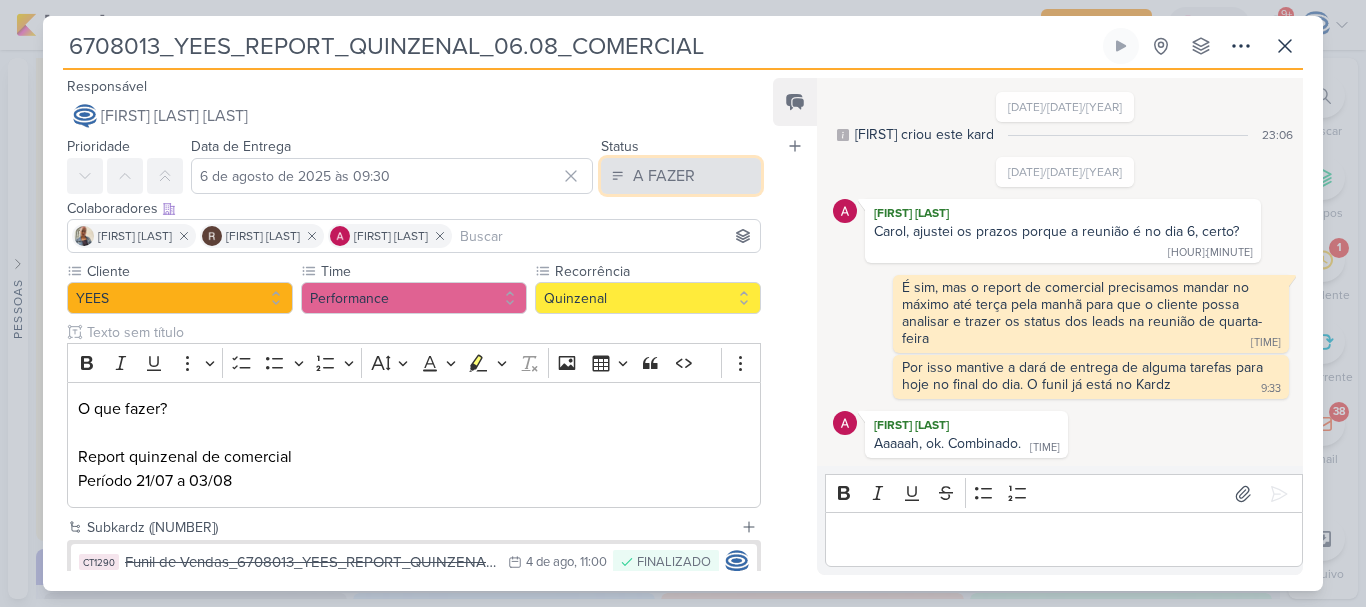 click on "A FAZER" at bounding box center [664, 176] 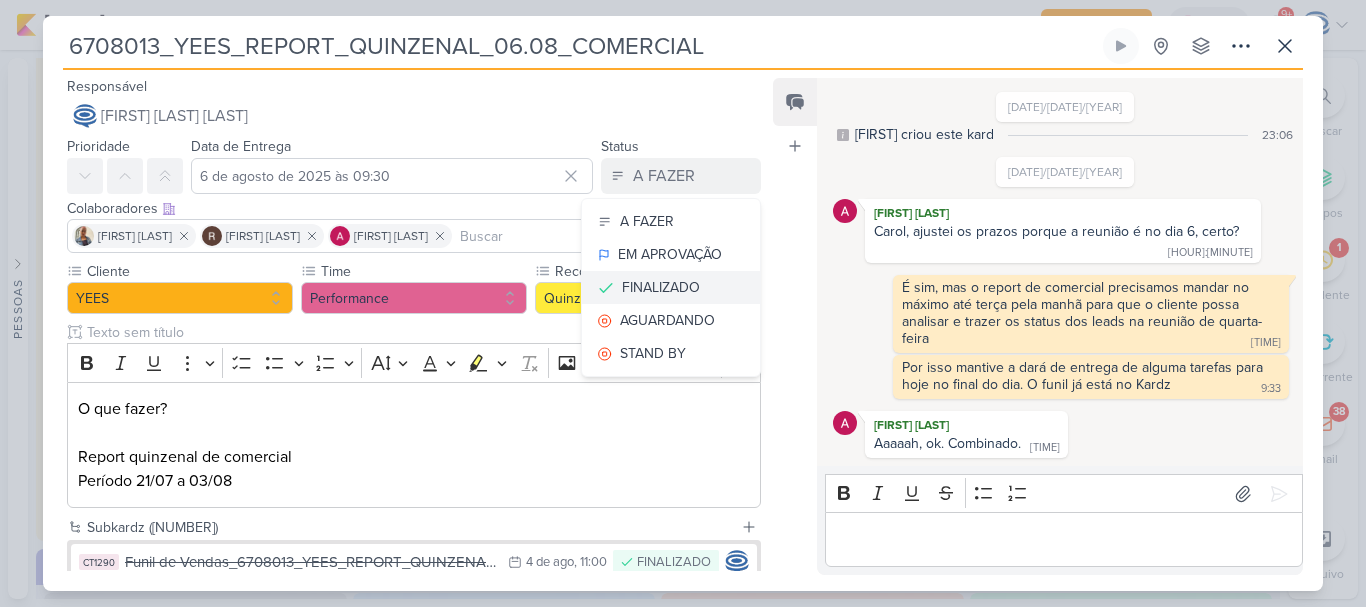 click on "FINALIZADO" at bounding box center (661, 287) 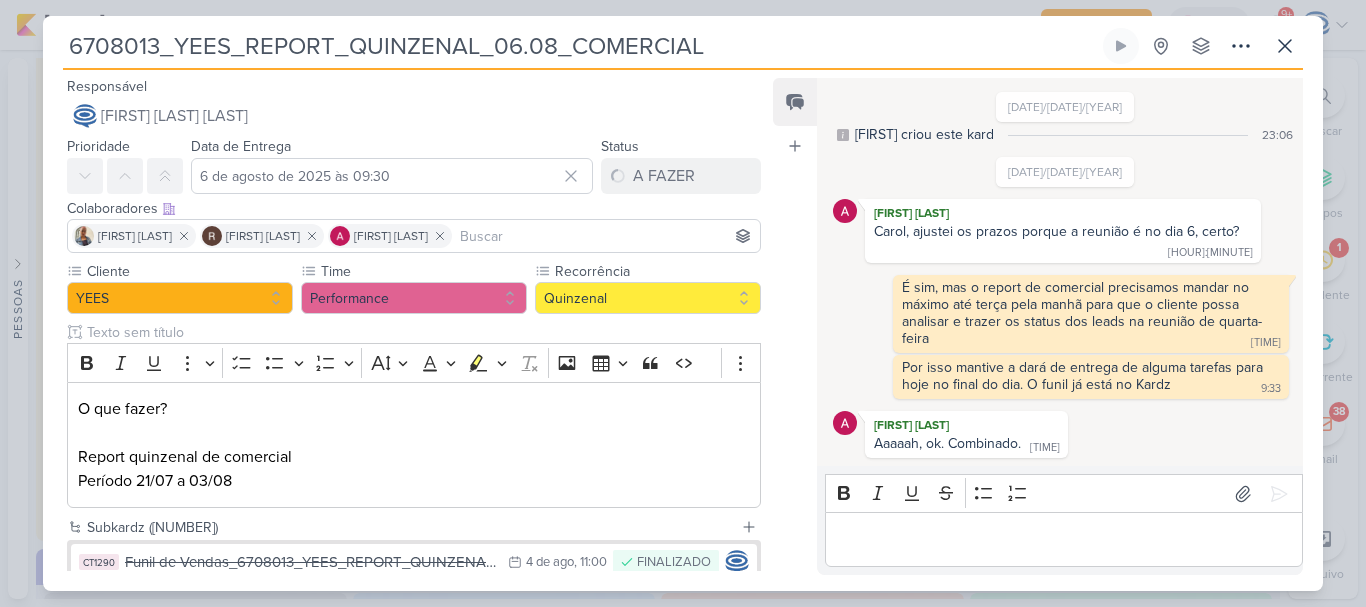 click at bounding box center [1063, 540] 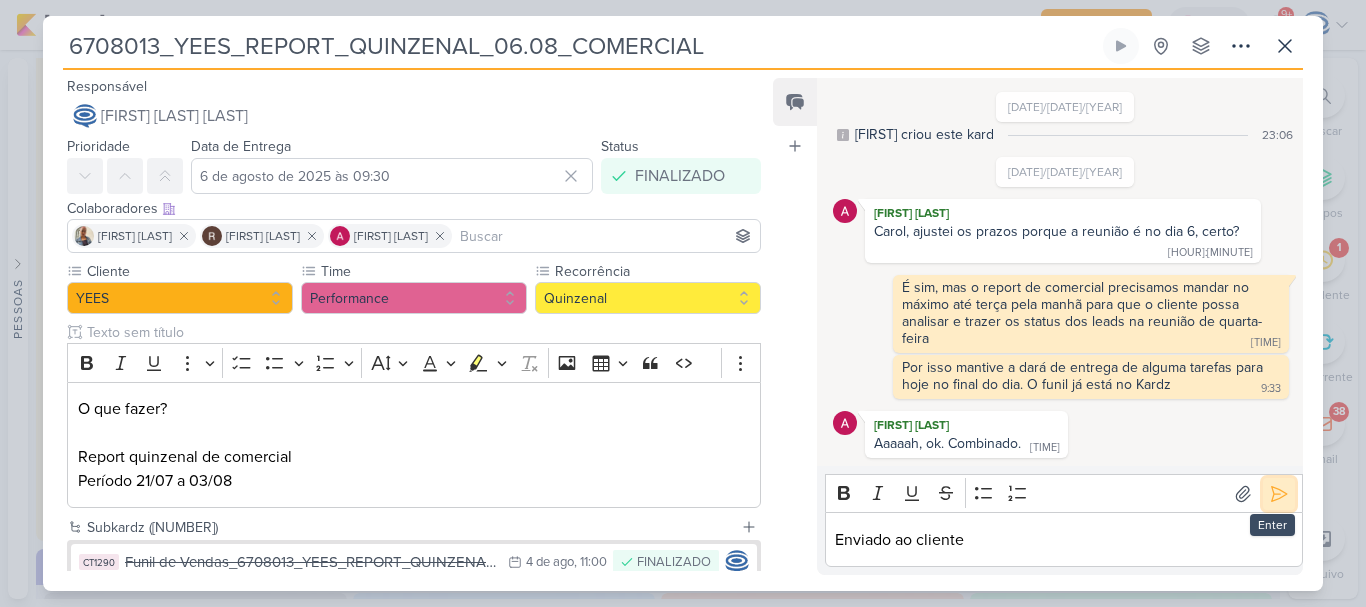 click 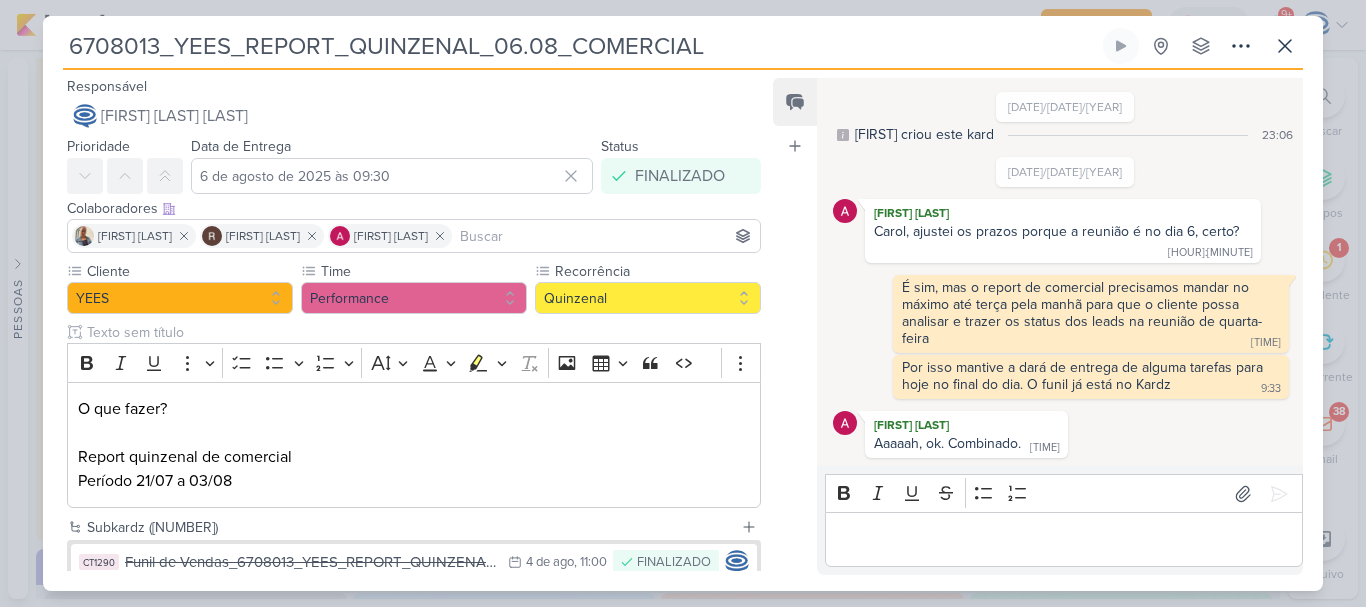 scroll, scrollTop: 91, scrollLeft: 0, axis: vertical 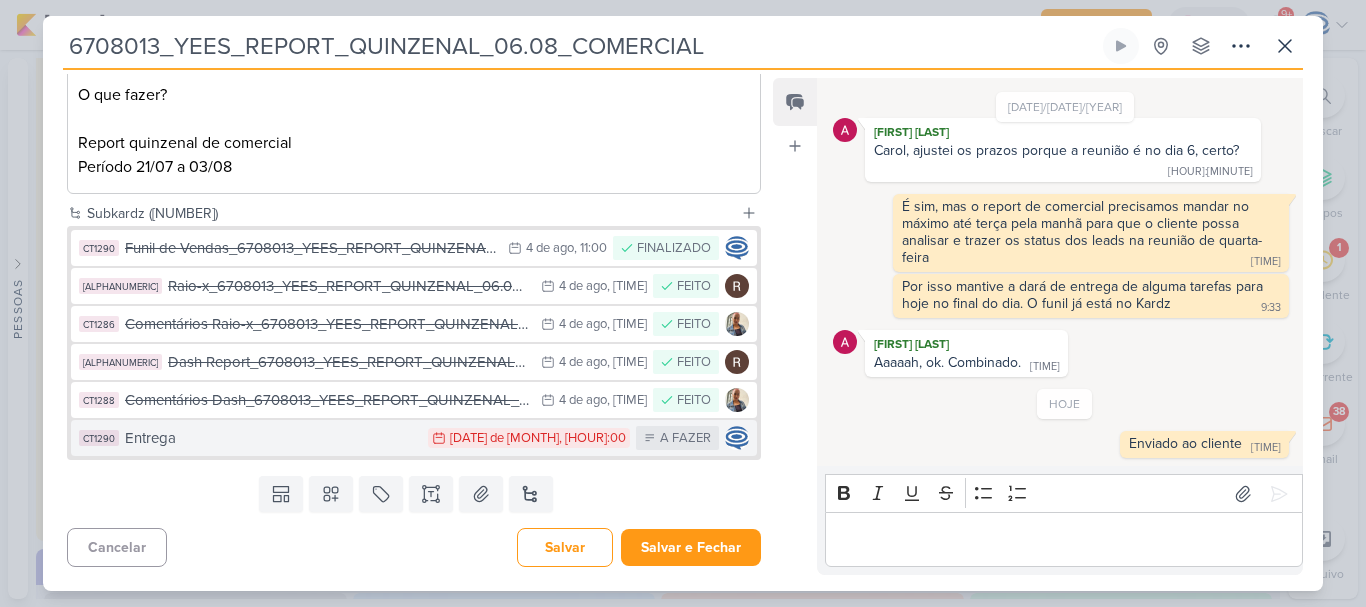 click on "Entrega" at bounding box center (271, 438) 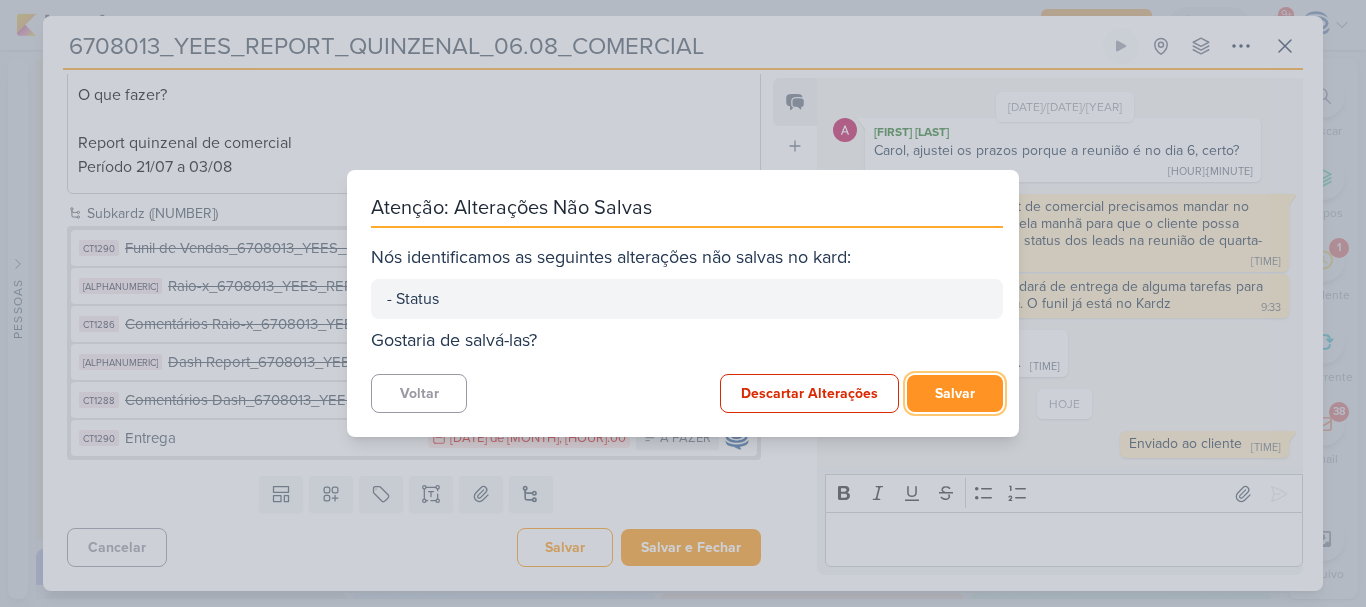 click on "Salvar" at bounding box center (955, 393) 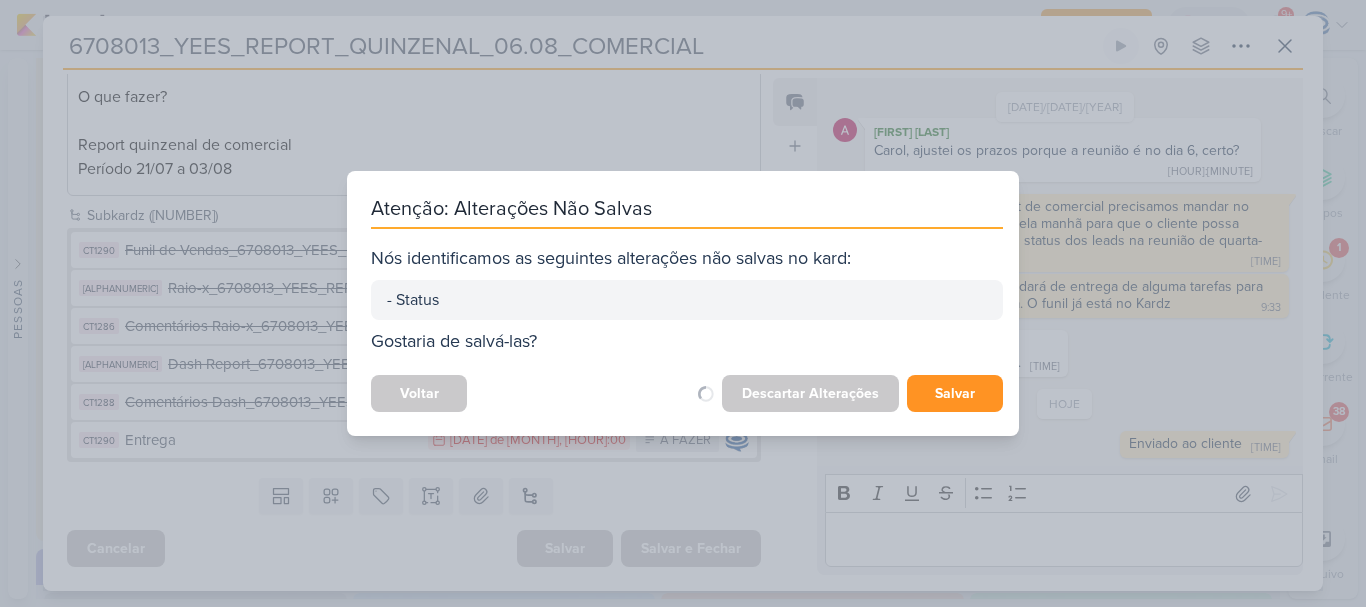 scroll, scrollTop: 312, scrollLeft: 0, axis: vertical 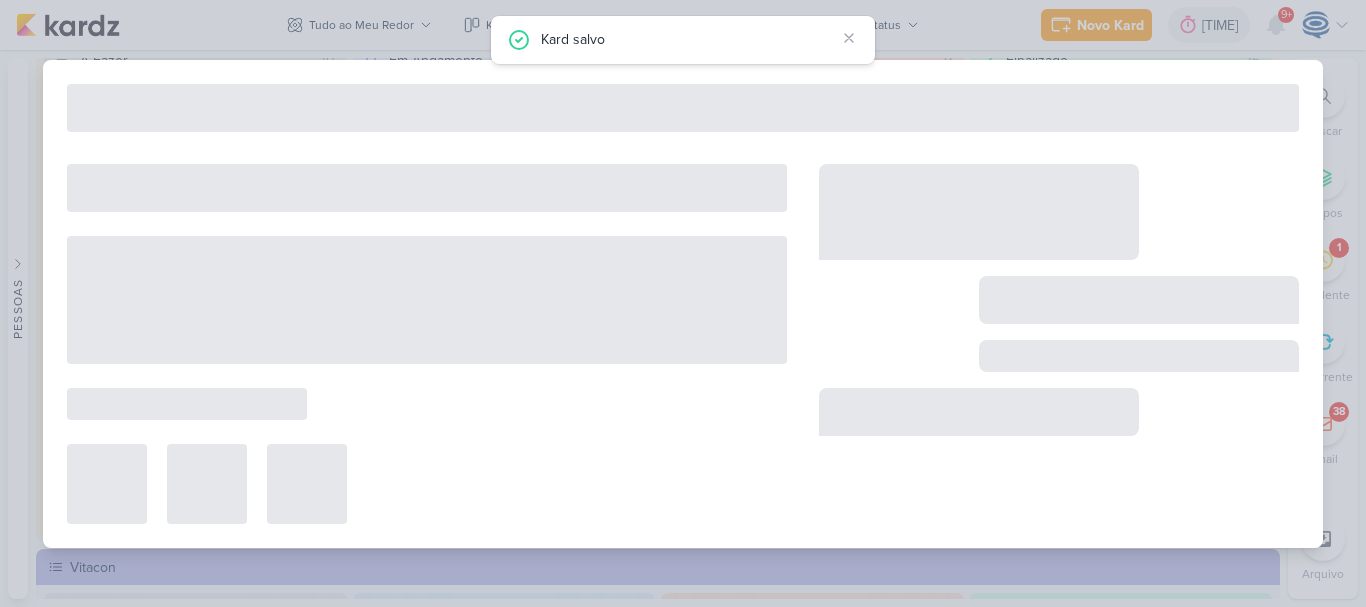 type on "Entrega" 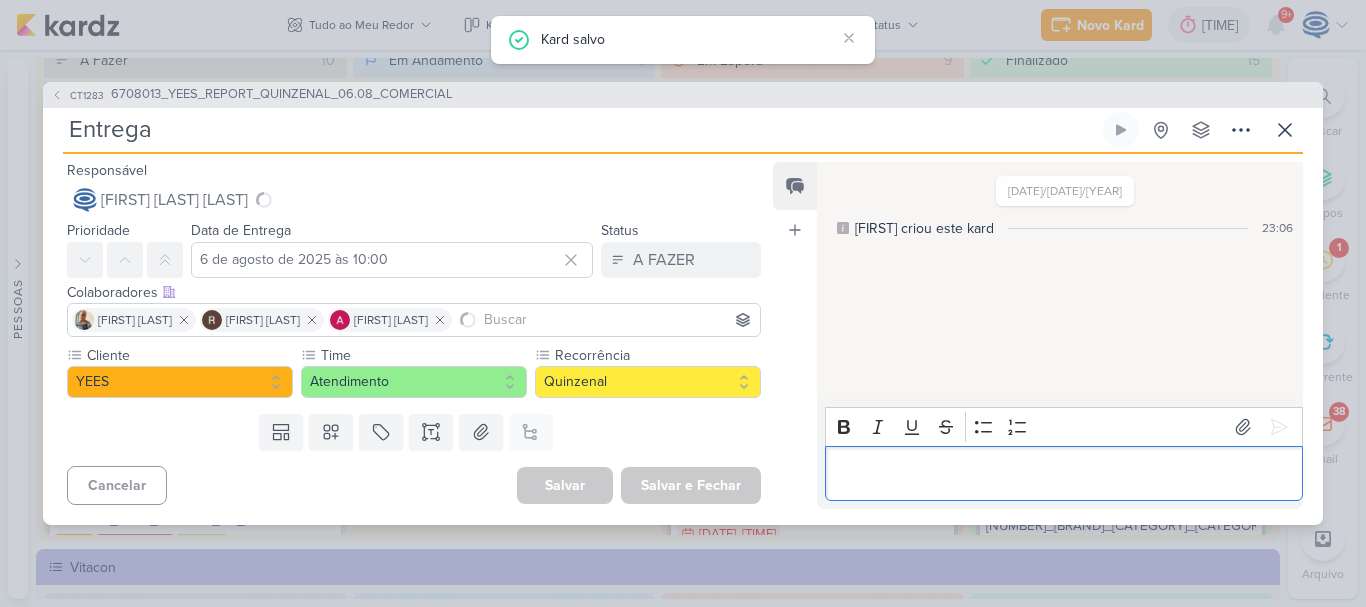 click at bounding box center [1064, 473] 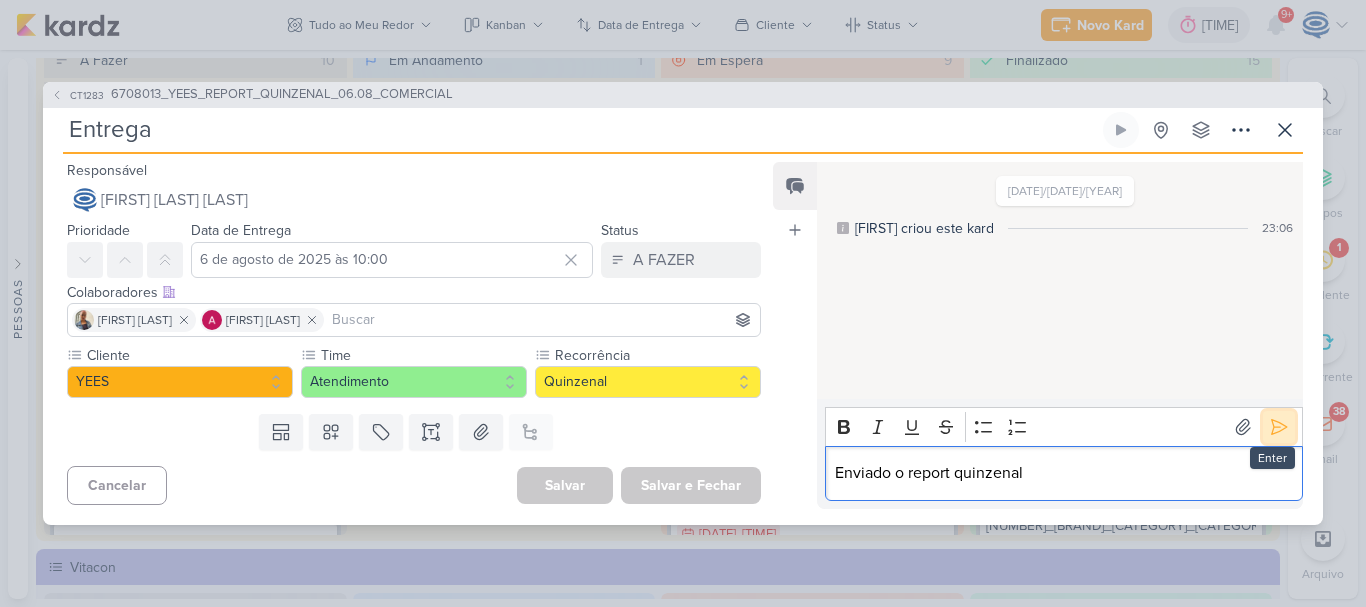 click 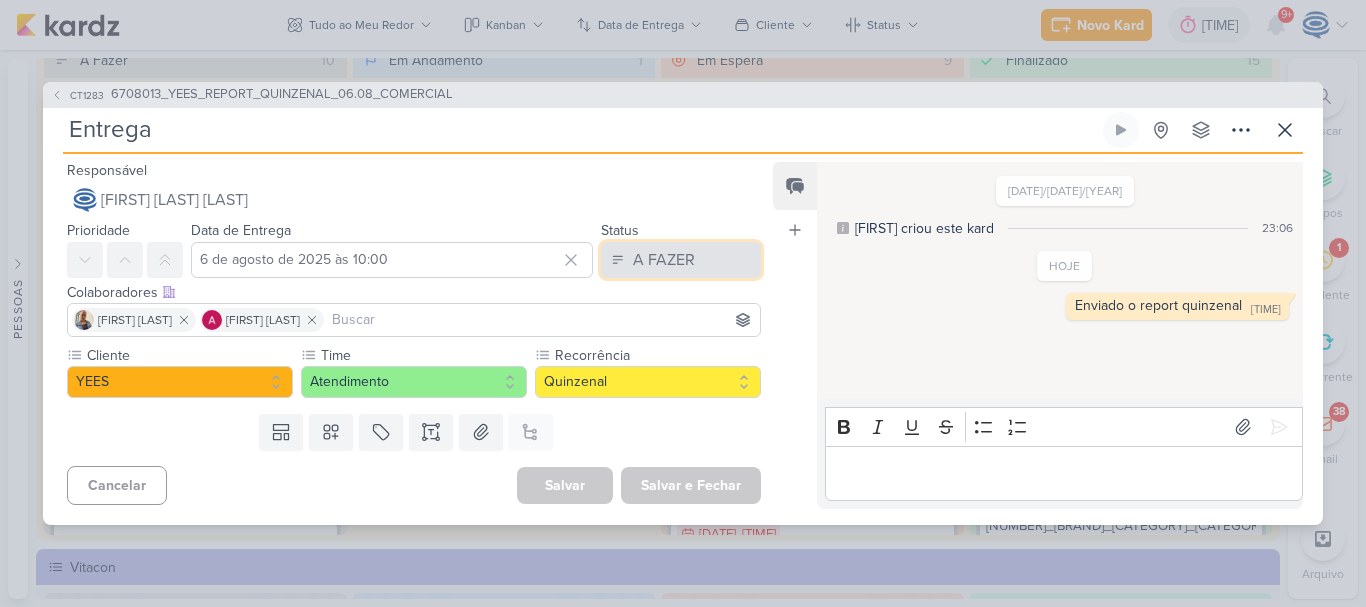 click on "A FAZER" at bounding box center (664, 260) 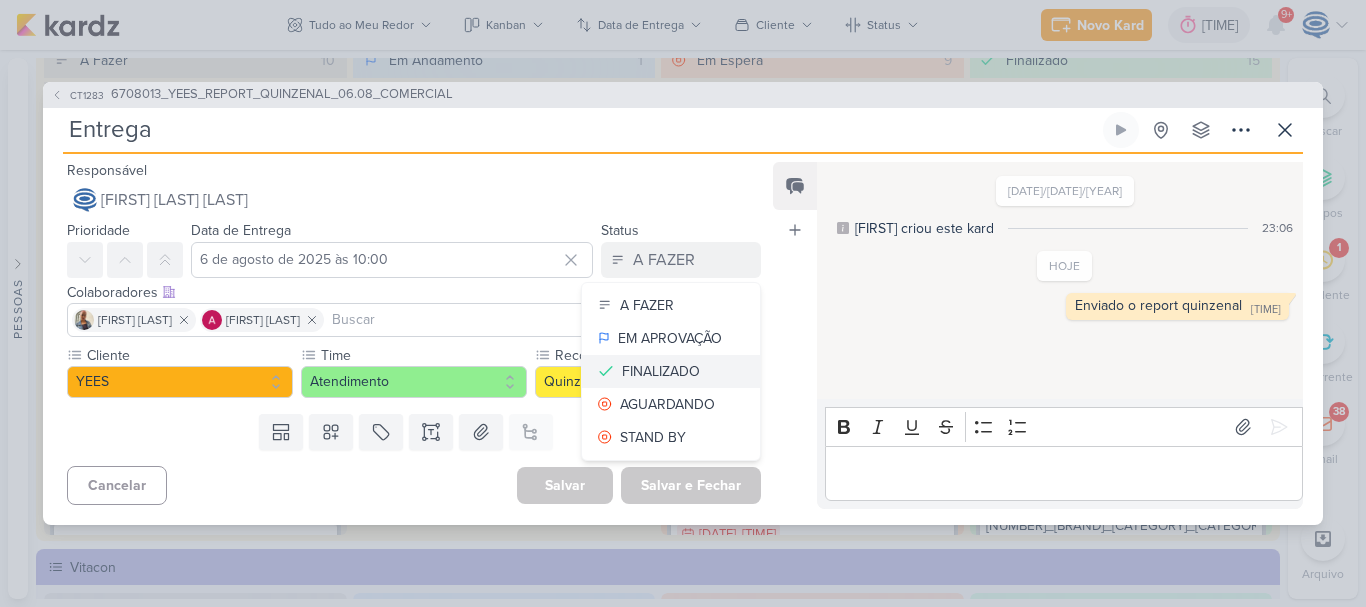 click on "FINALIZADO" at bounding box center [661, 371] 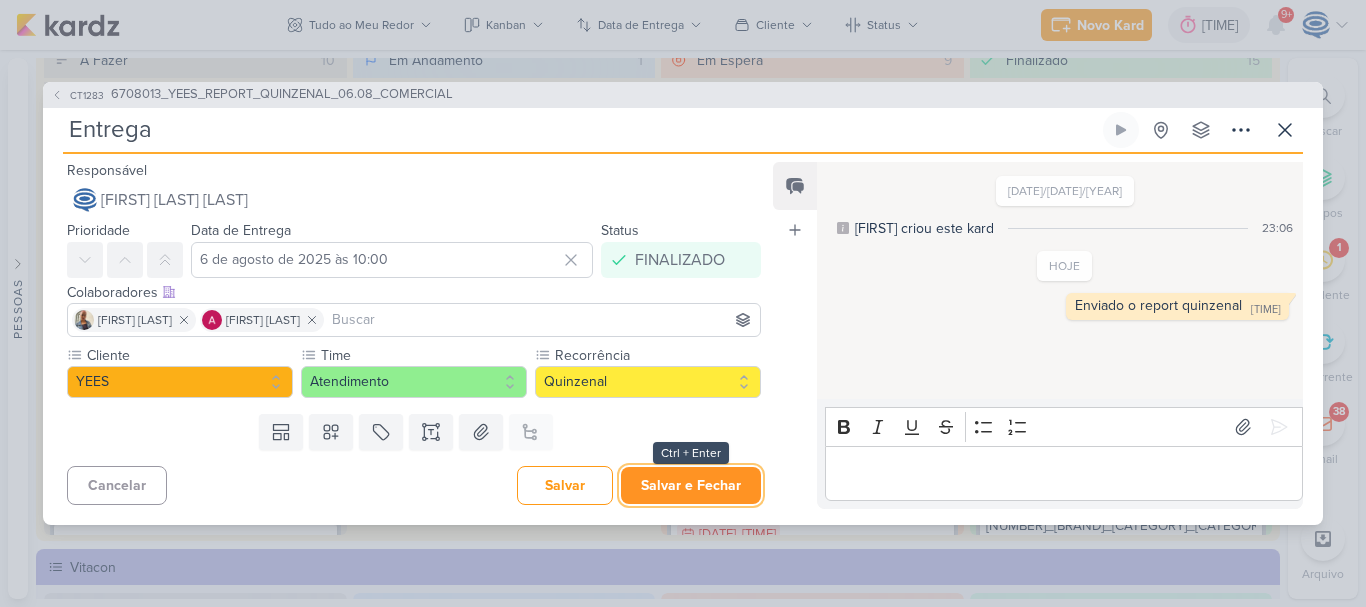 click on "Salvar e Fechar" at bounding box center [691, 485] 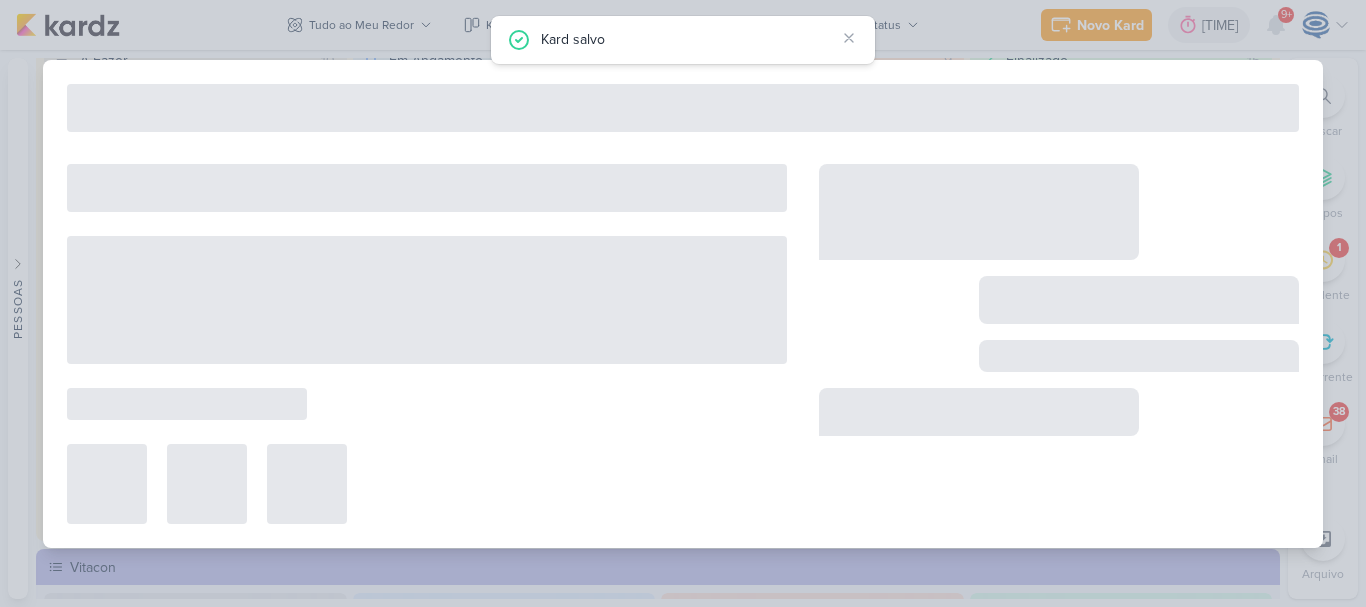 type on "6708013_YEES_REPORT_QUINZENAL_06.08_COMERCIAL" 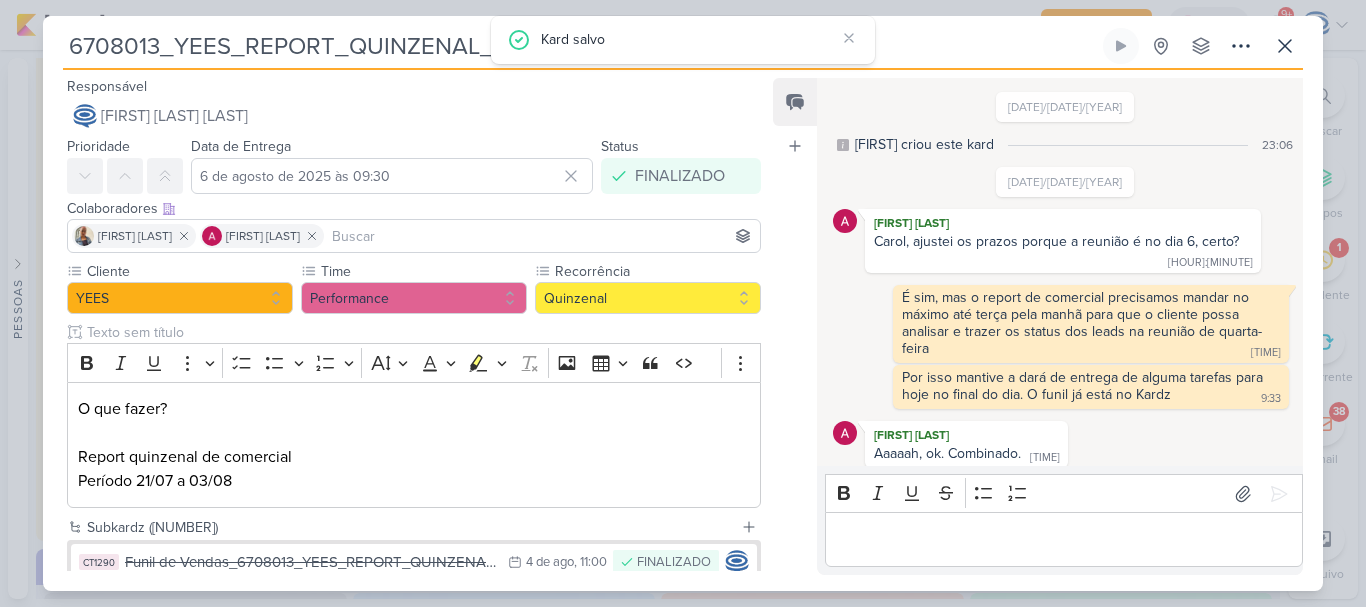 scroll, scrollTop: 91, scrollLeft: 0, axis: vertical 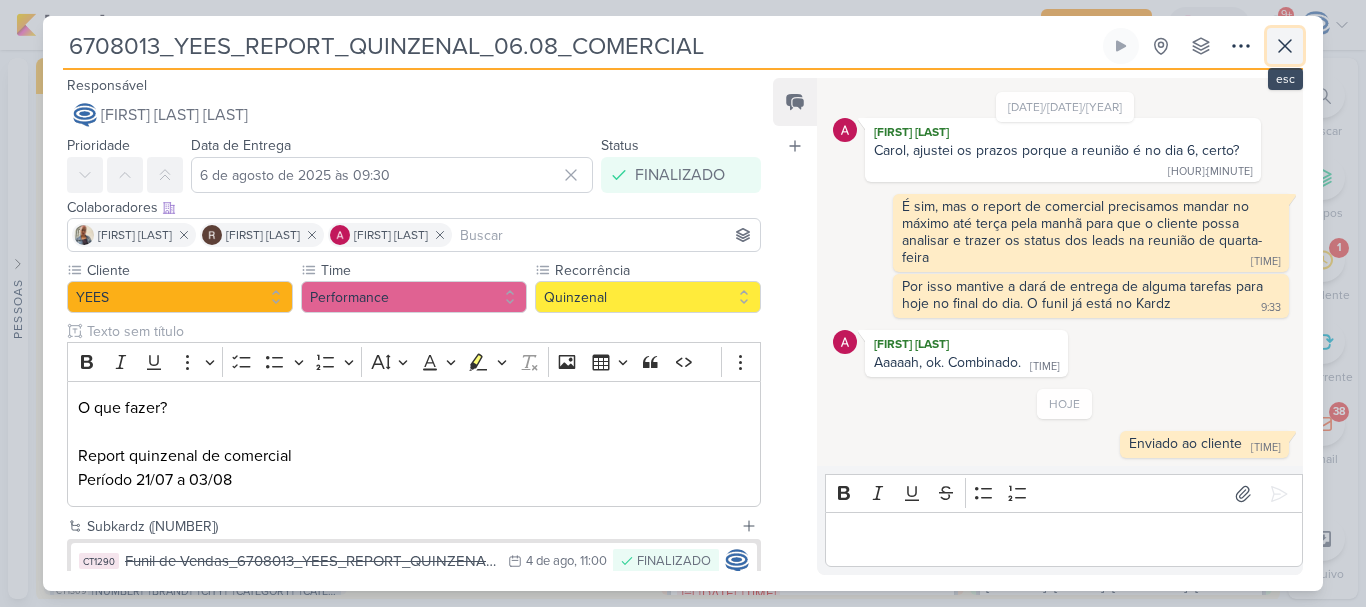 click 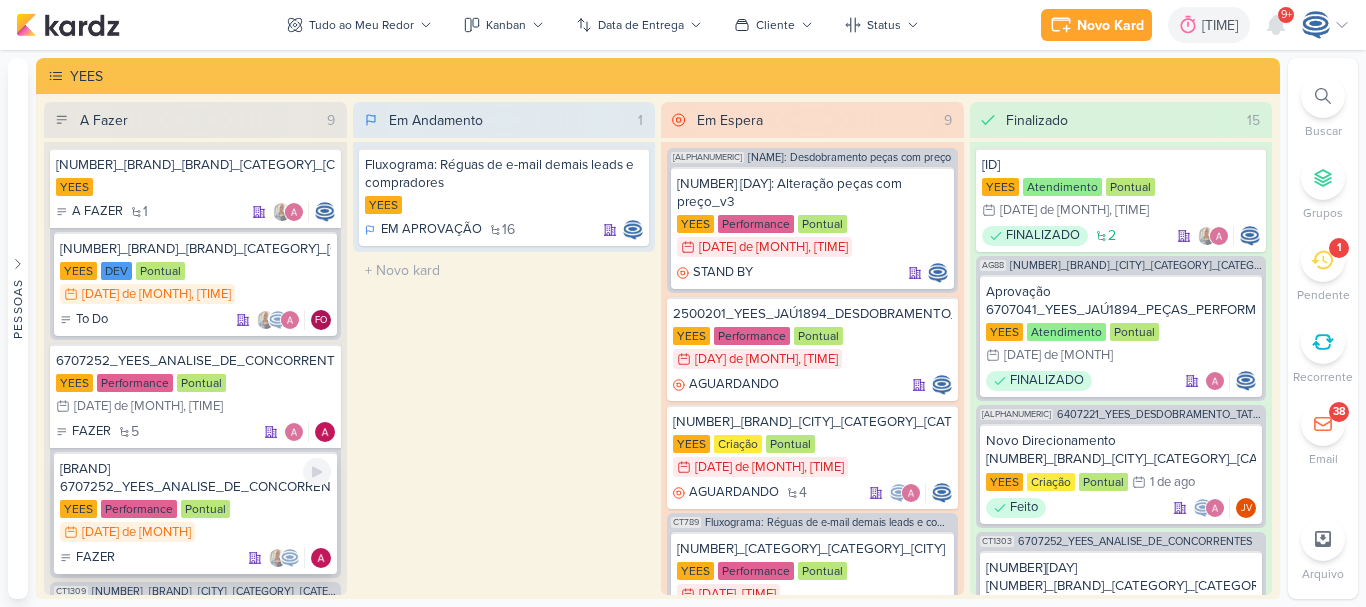 click on "[BRAND] 6707252_YEES_ANALISE_DE_CONCORRENTES" at bounding box center (195, 478) 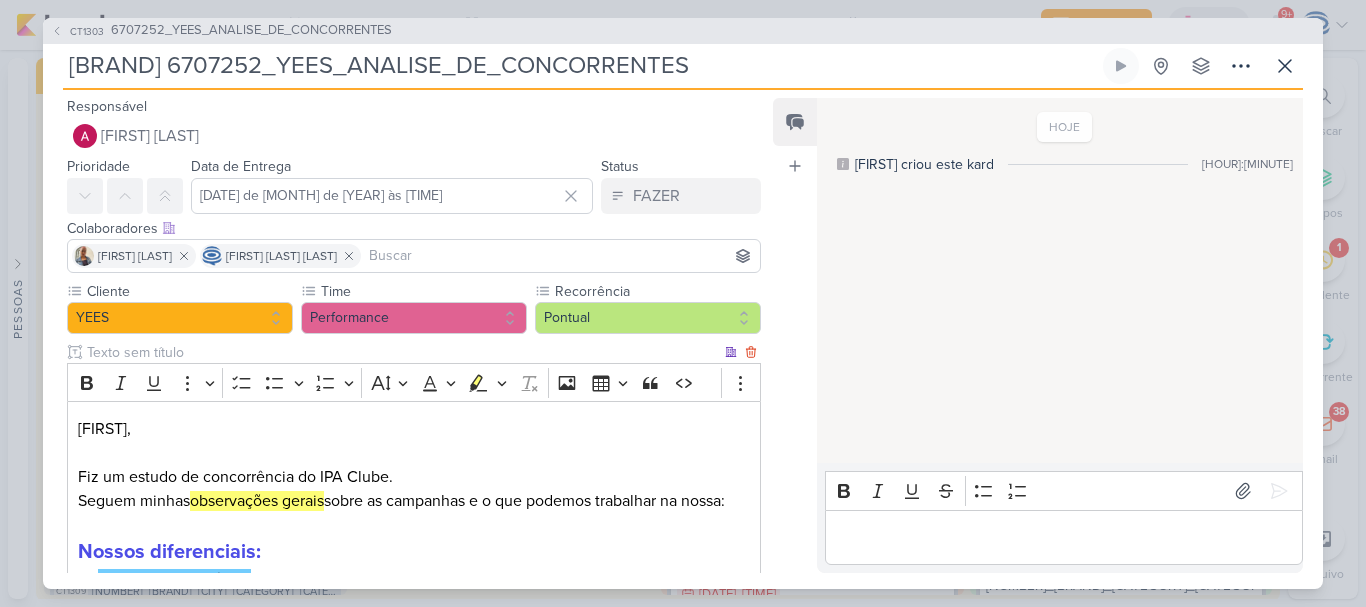 scroll, scrollTop: 552, scrollLeft: 0, axis: vertical 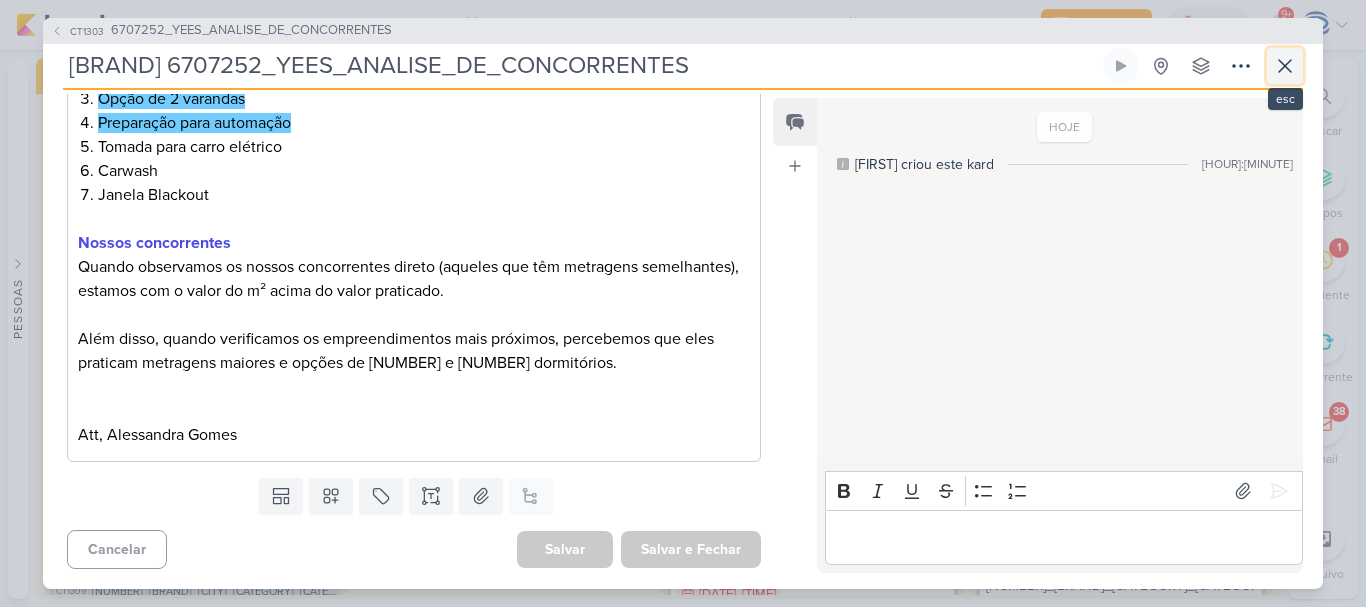 click 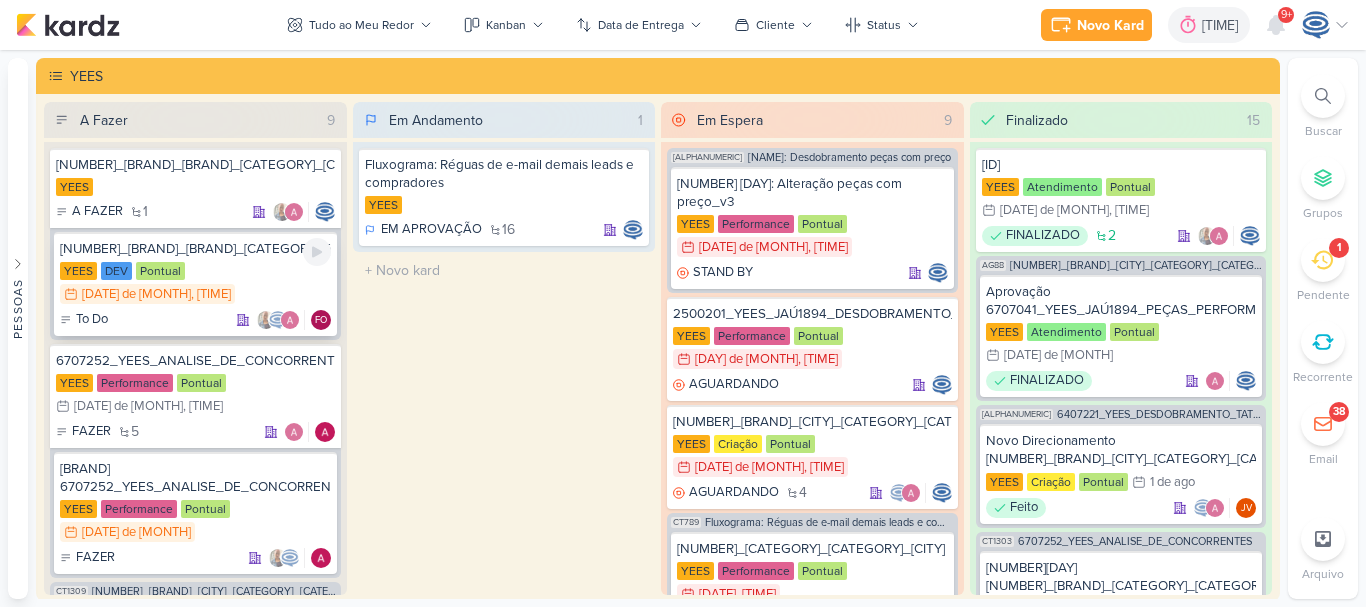 click on "[NUMBER]_[BRAND]_[BRAND]_[CATEGORY]_[CATEGORY]_[CATEGORY]" at bounding box center (195, 249) 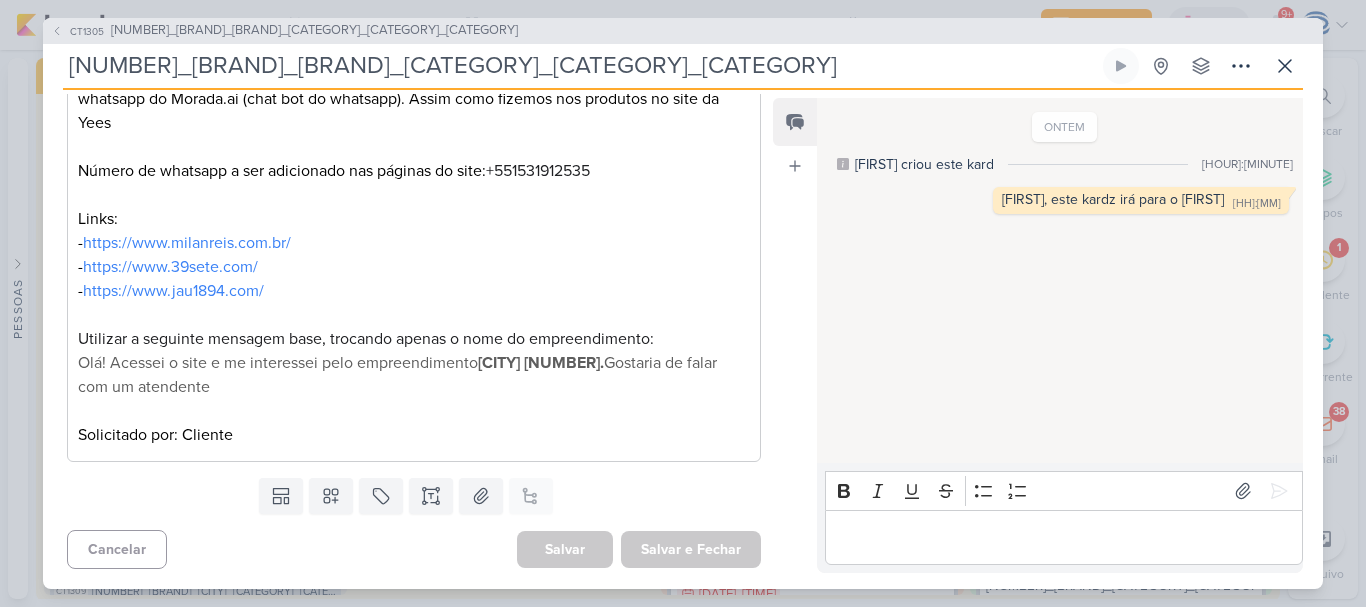 scroll, scrollTop: 0, scrollLeft: 0, axis: both 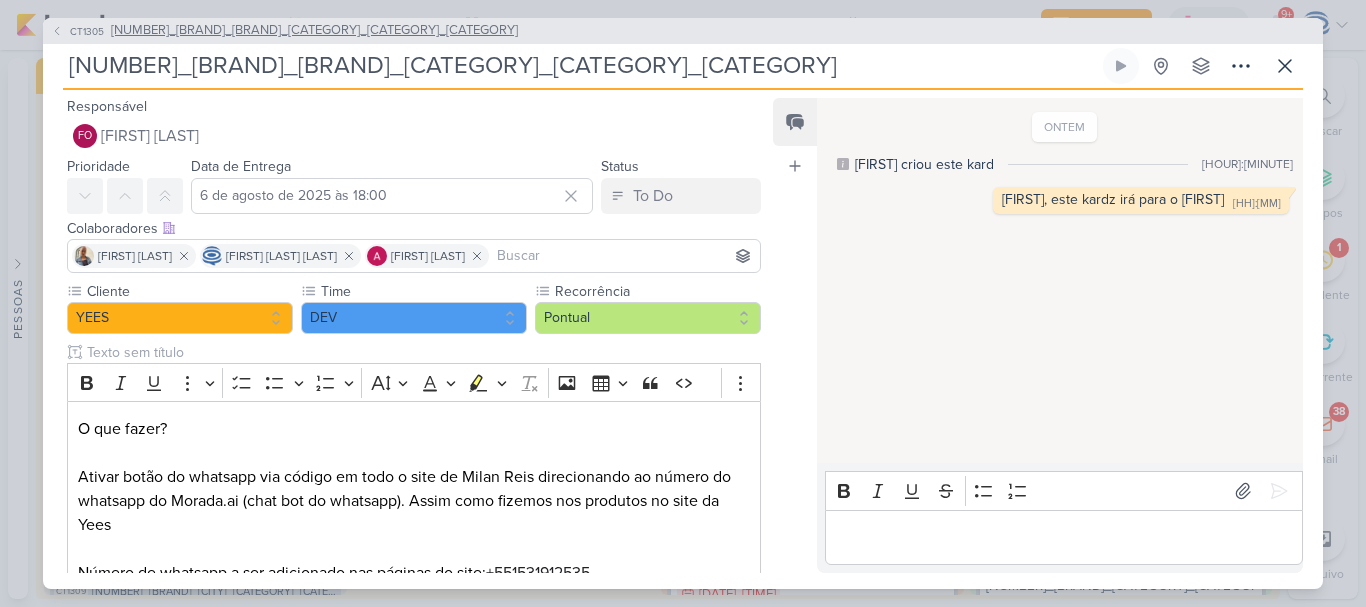 click on "[NUMBER]_[BRAND]_[BRAND]_[CATEGORY]_[CATEGORY]_[CATEGORY]" at bounding box center [314, 31] 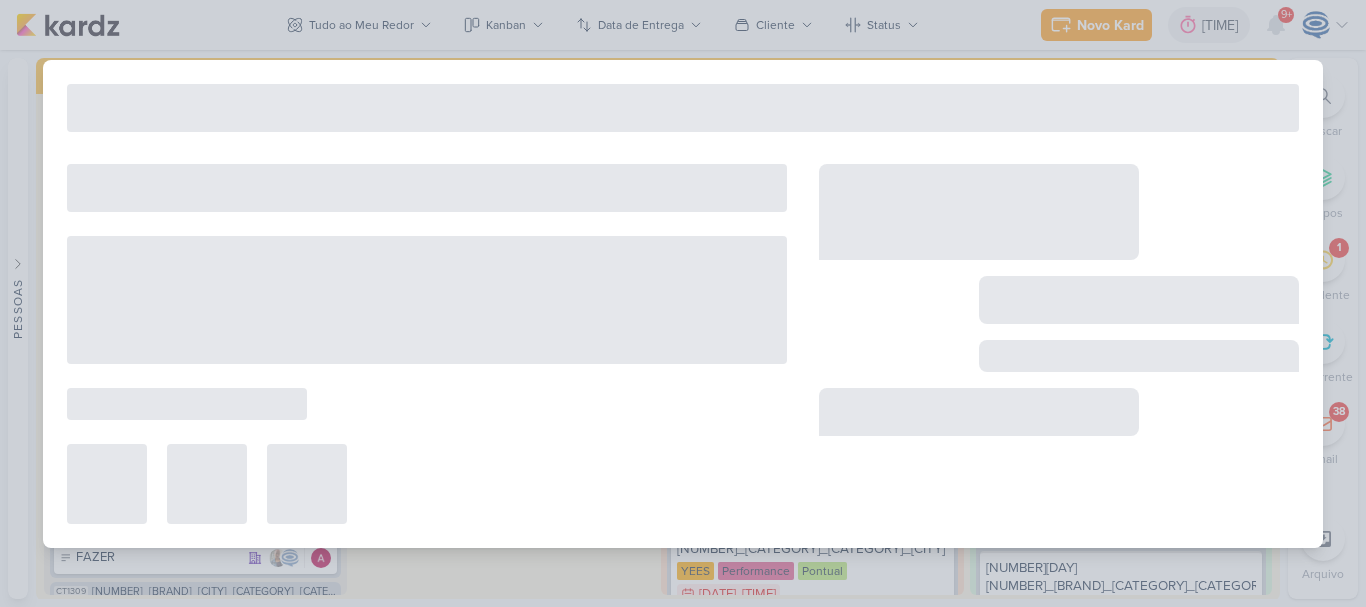 type 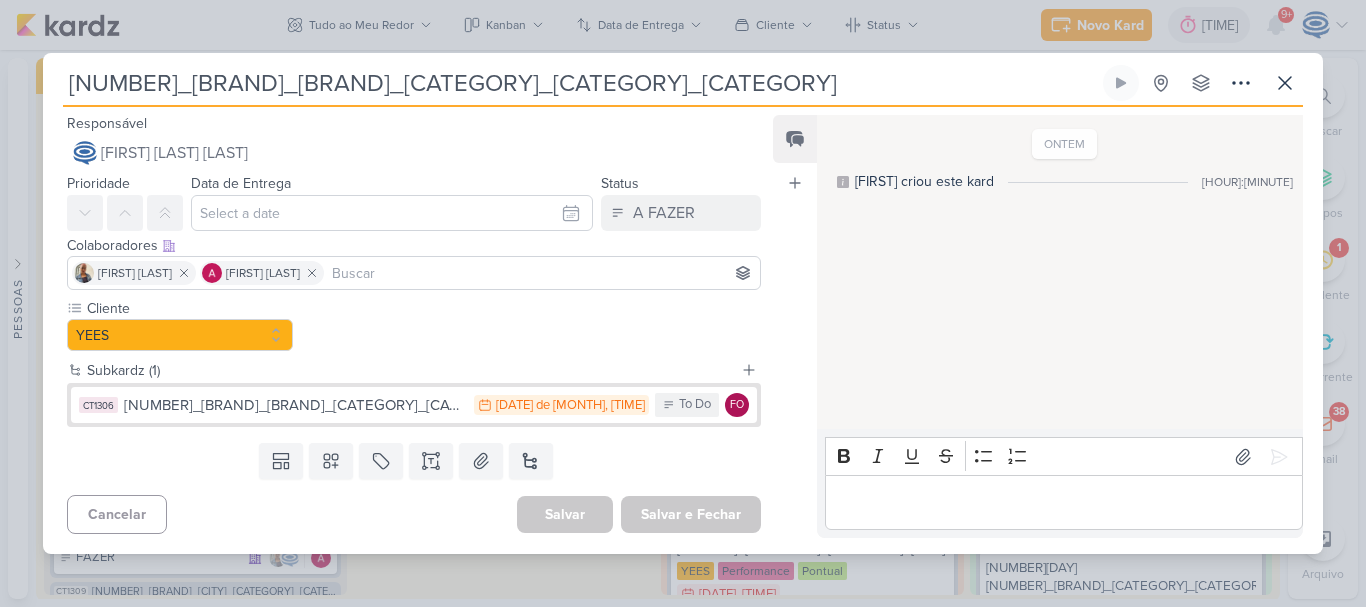 type 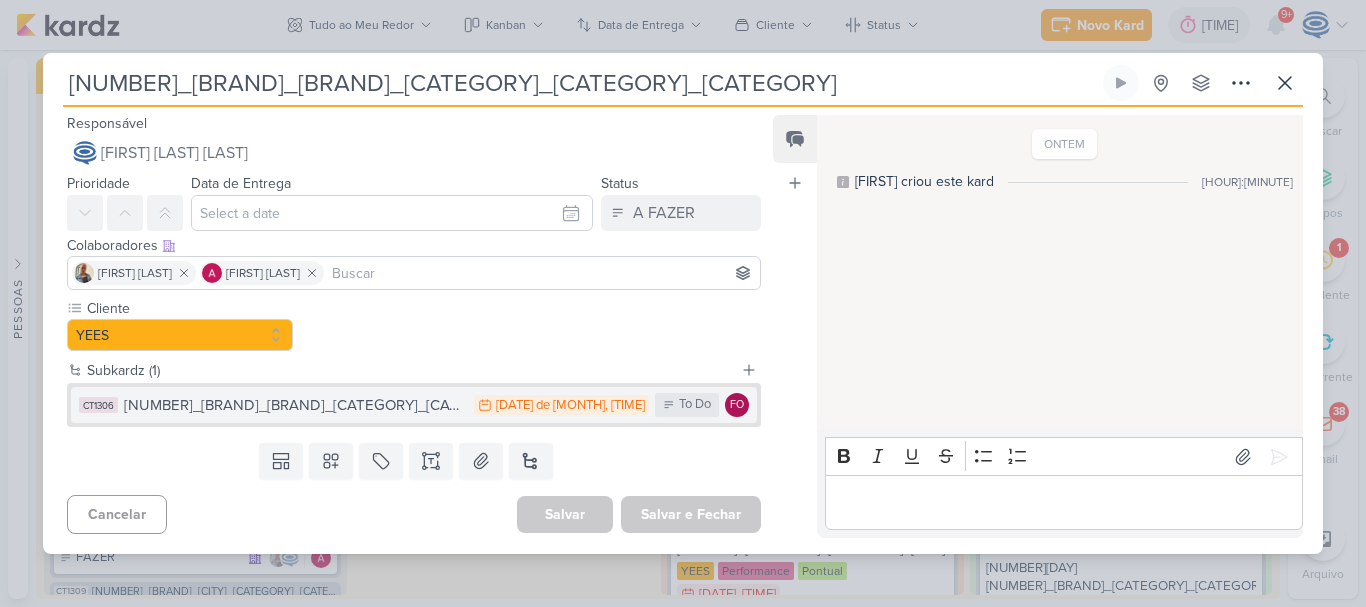 click on "[NUMBER]_[BRAND]_[BRAND]_[CATEGORY]_[CATEGORY]_[CATEGORY]" at bounding box center (294, 405) 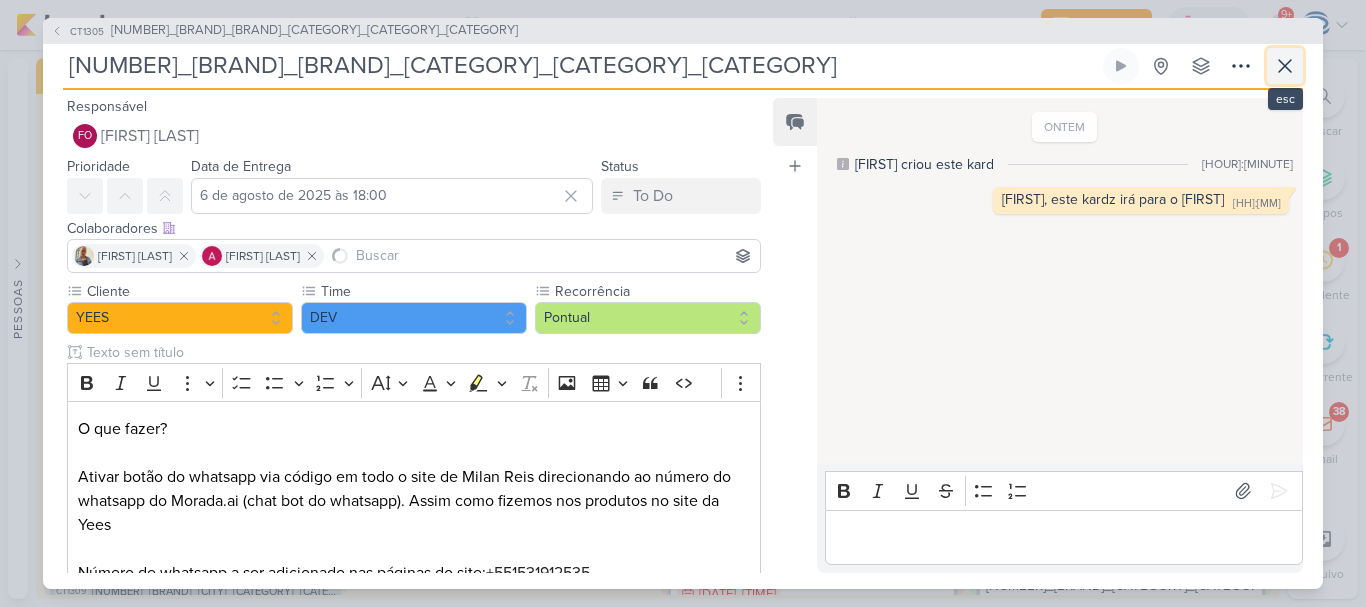 click 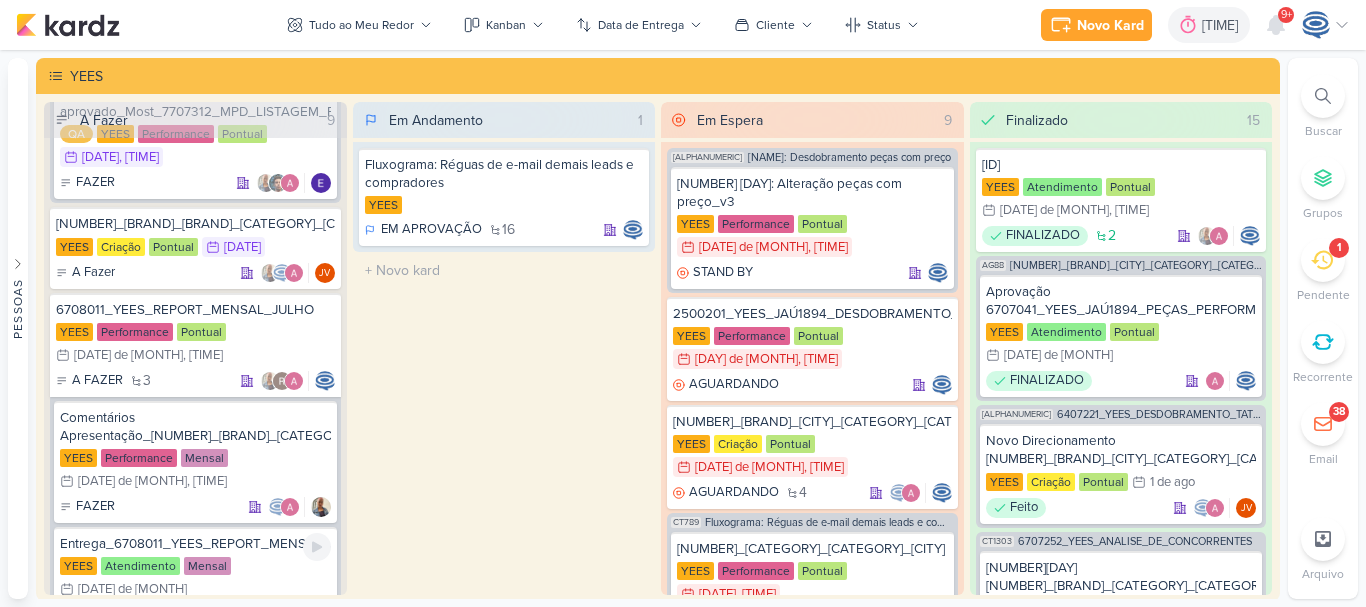 scroll, scrollTop: 1216, scrollLeft: 0, axis: vertical 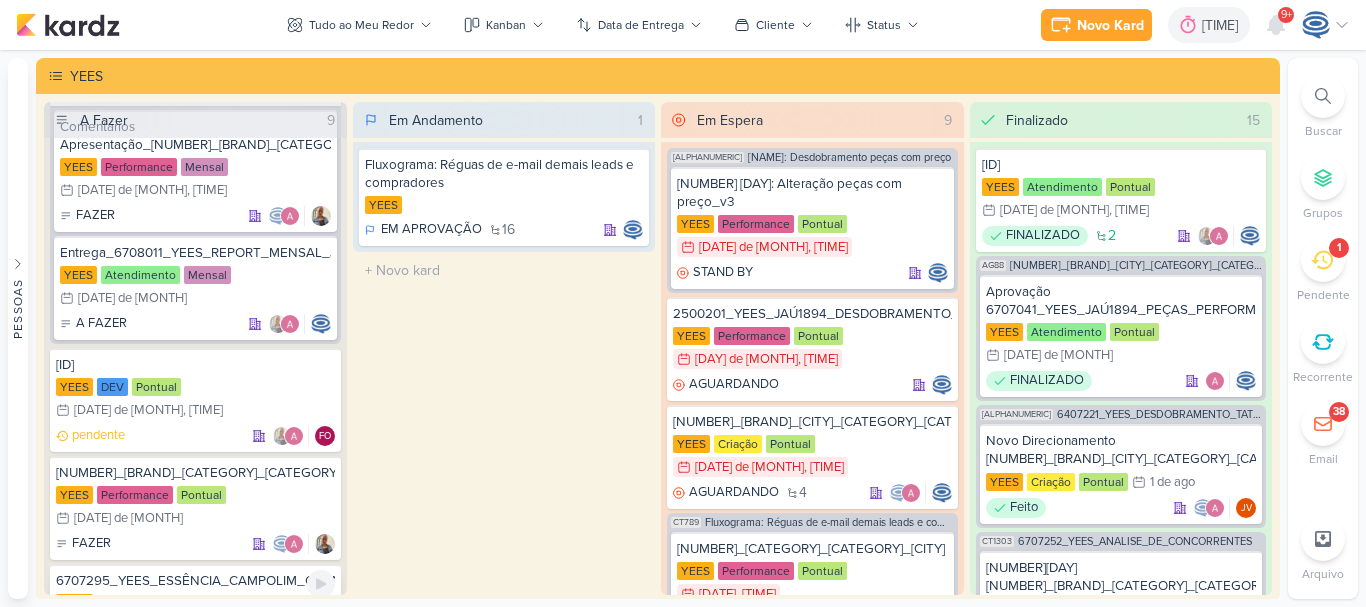 click on "6707295_YEES_ESSÊNCIA_CAMPOLIM_CLIENTE_OCULTO
YEES
A FAZER" at bounding box center [195, 604] 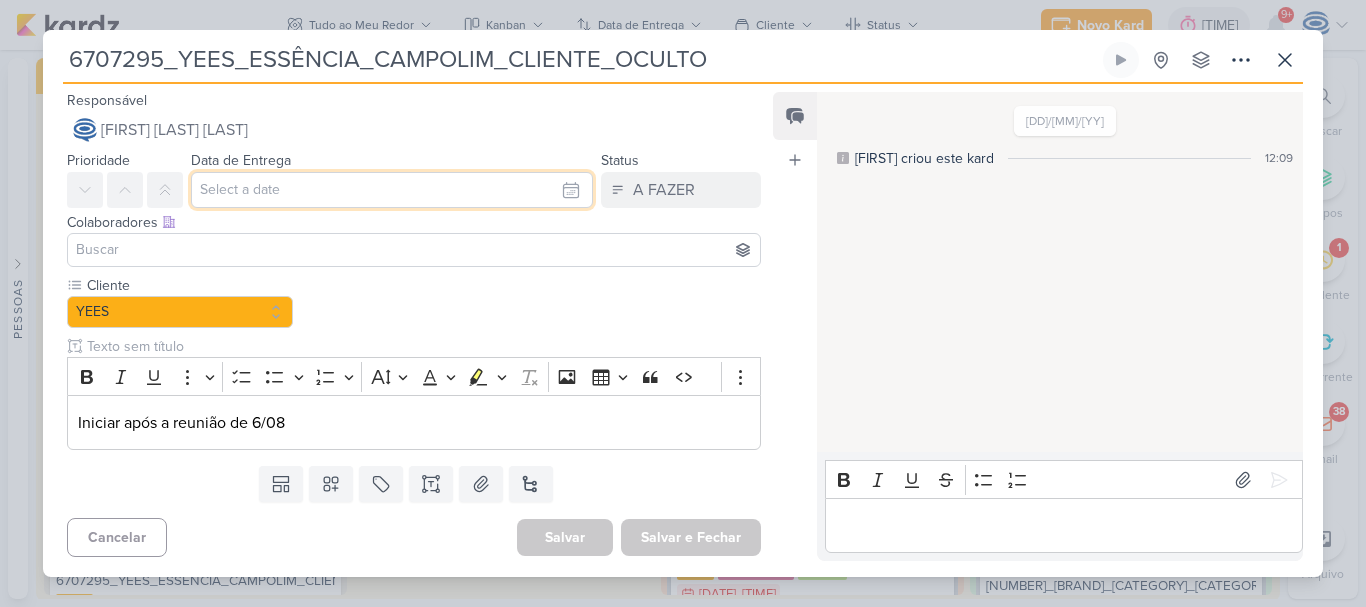 click at bounding box center (392, 190) 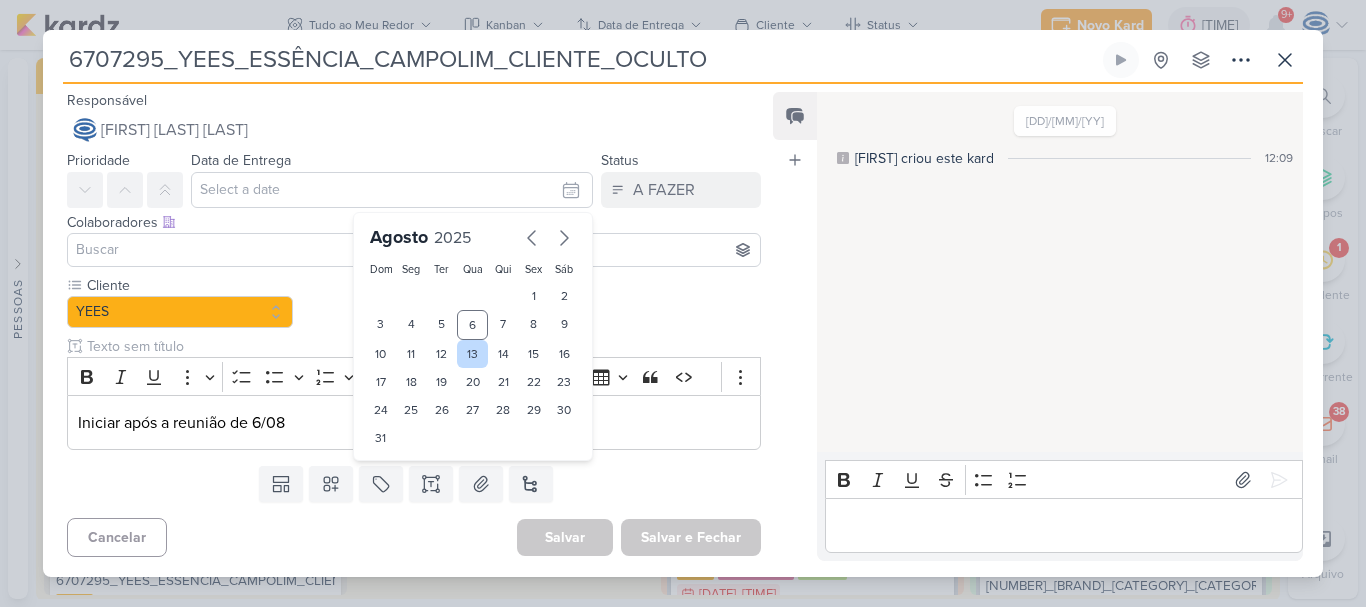 click on "13" at bounding box center [472, 354] 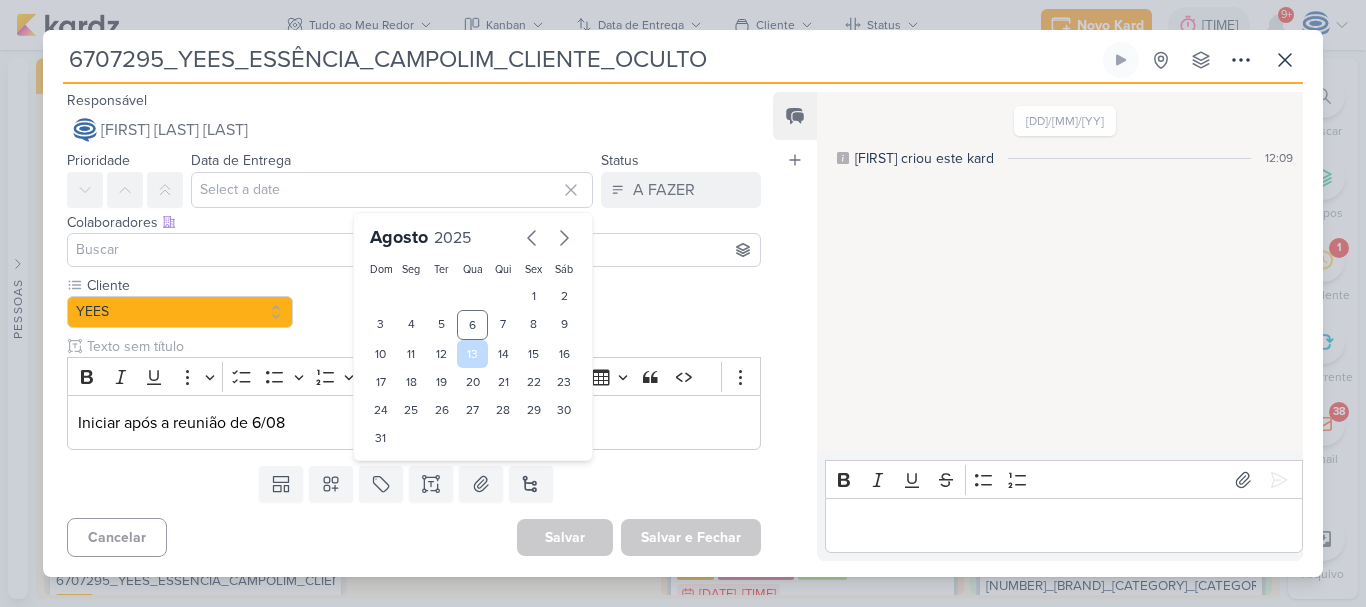 type on "[DATE] de [MONTH] às [HOUR]:59" 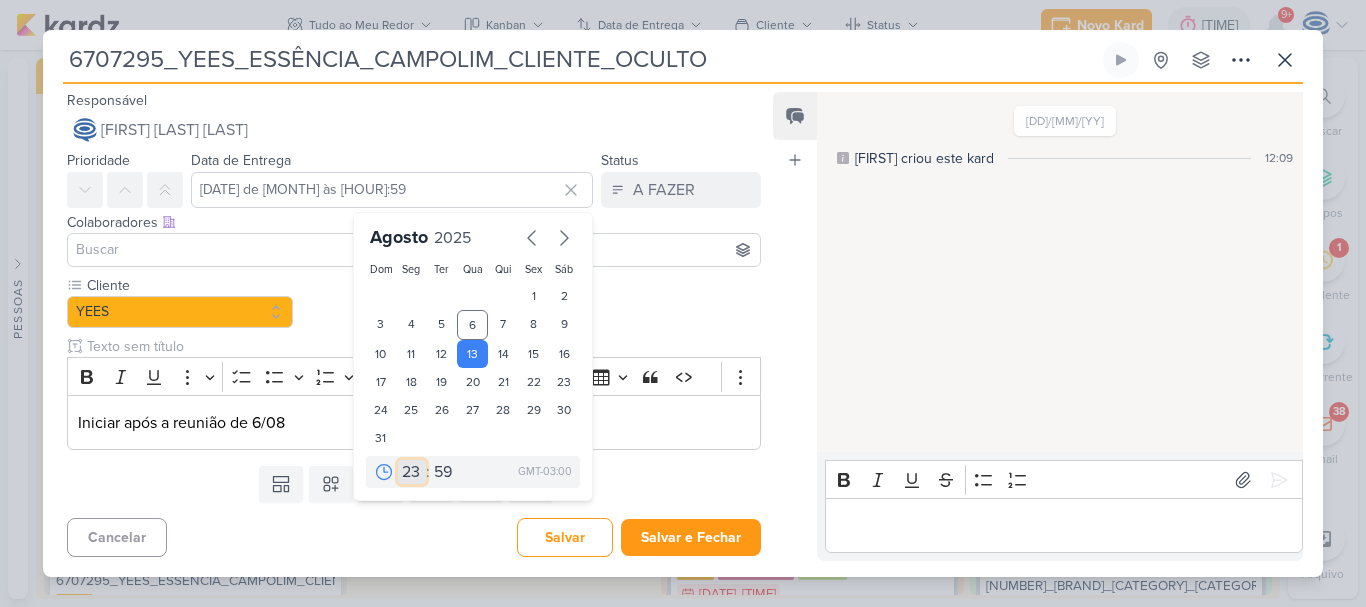 click on "00 01 02 03 04 05 06 07 08 09 10 11 12 13 14 15 16 17 18 19 20 21 22 23" at bounding box center [412, 472] 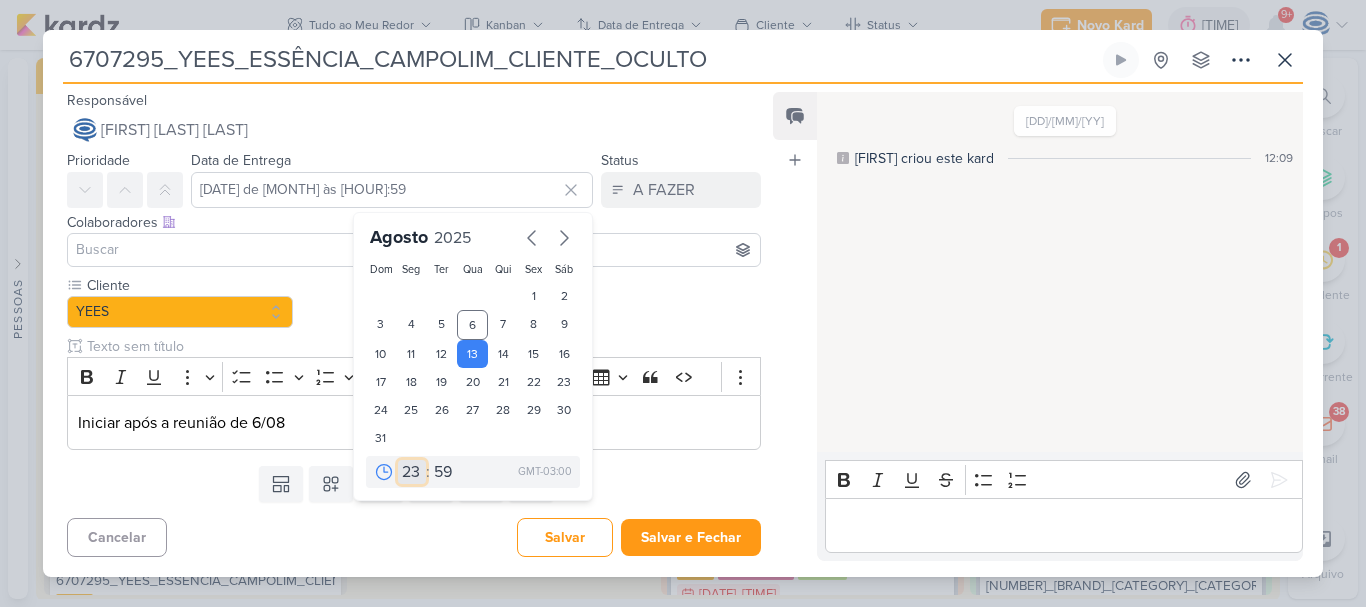 select on "18" 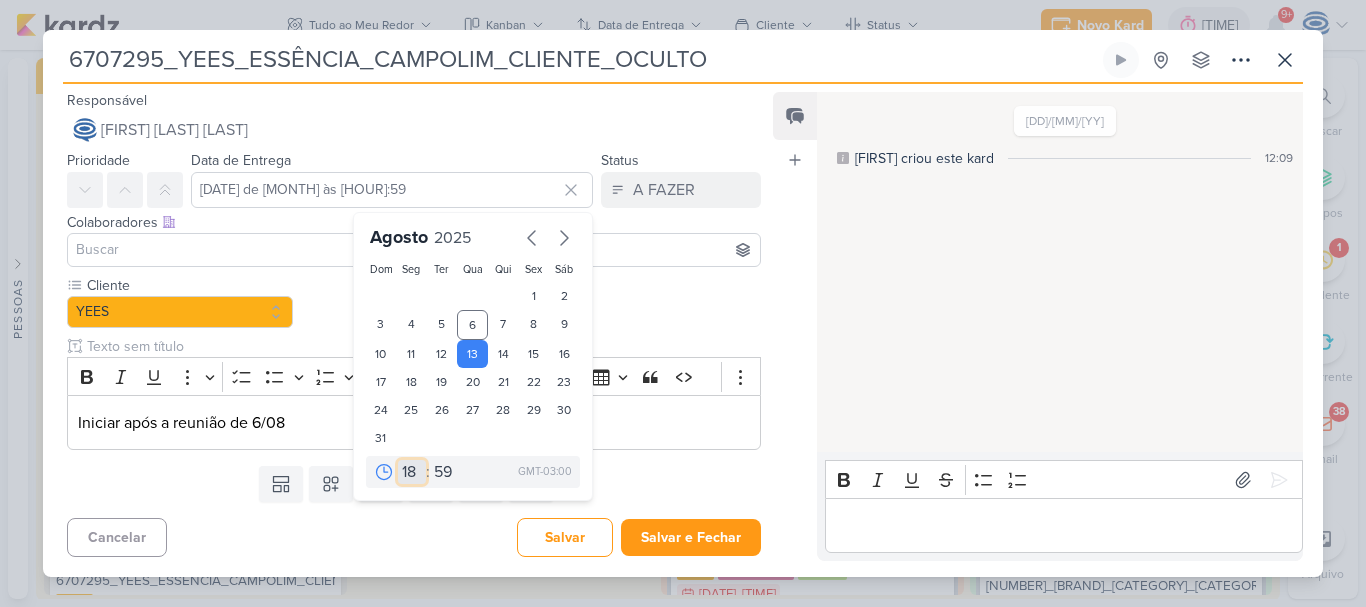 click on "00 01 02 03 04 05 06 07 08 09 10 11 12 13 14 15 16 17 18 19 20 21 22 23" at bounding box center [412, 472] 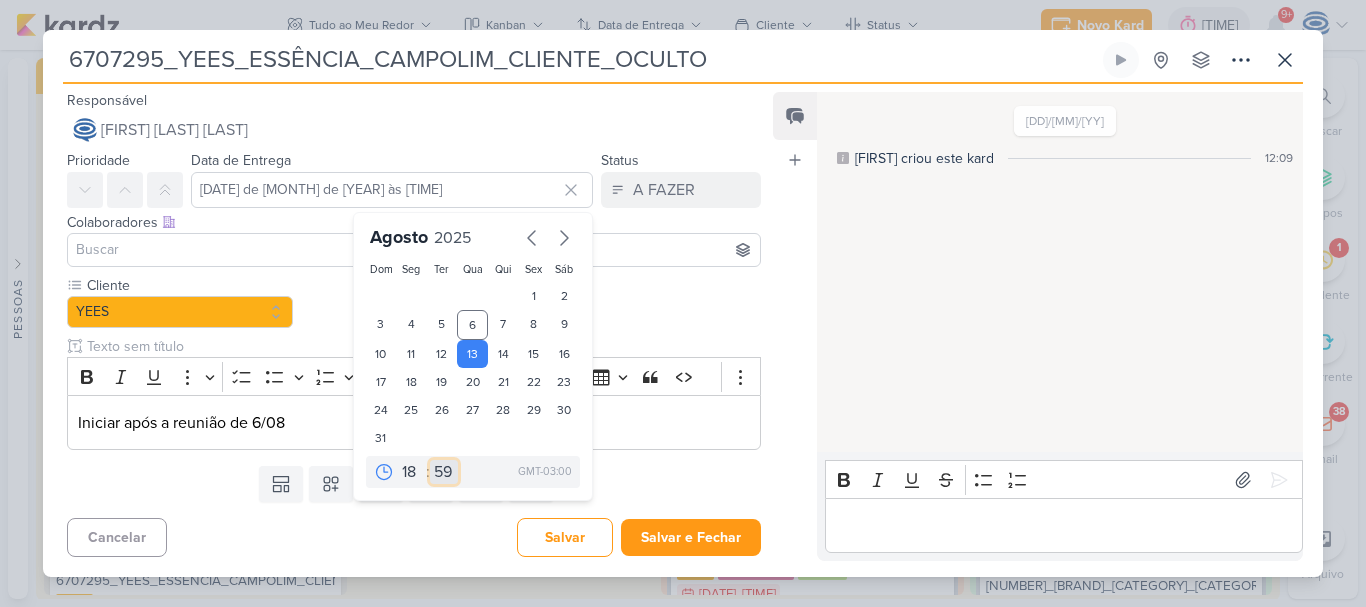 click on "00 05 10 15 20 25 30 35 40 45 50 55
59" at bounding box center (444, 472) 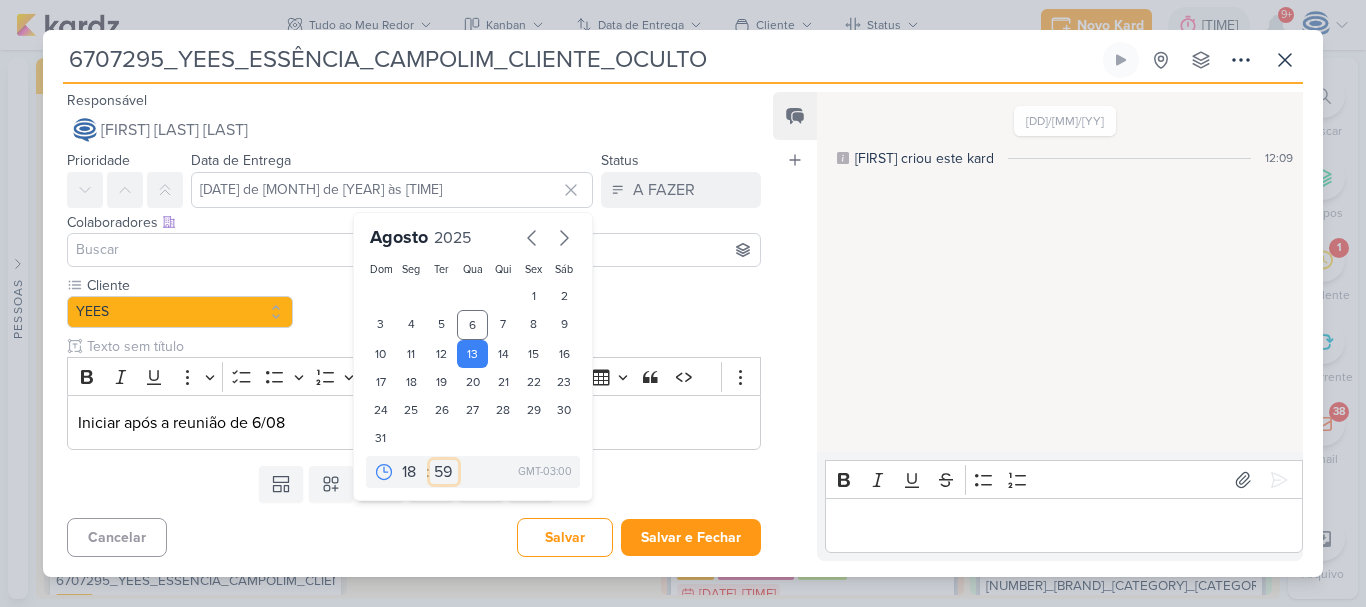 select on "0" 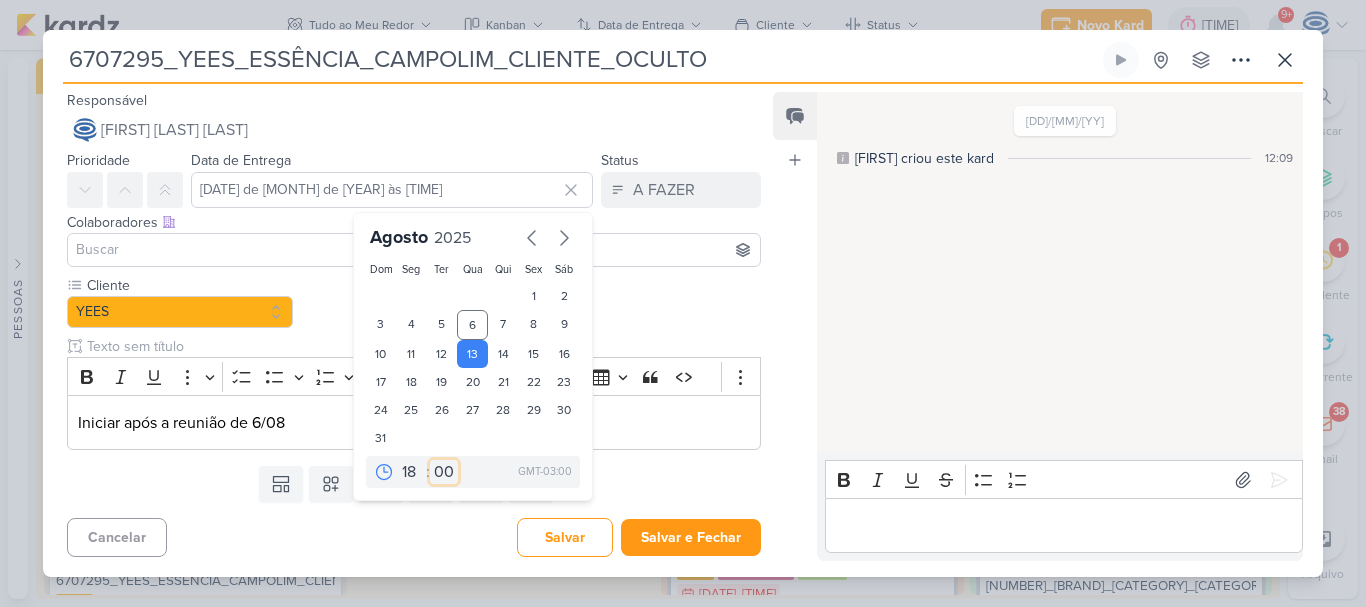 click on "00 05 10 15 20 25 30 35 40 45 50 55
59" at bounding box center (444, 472) 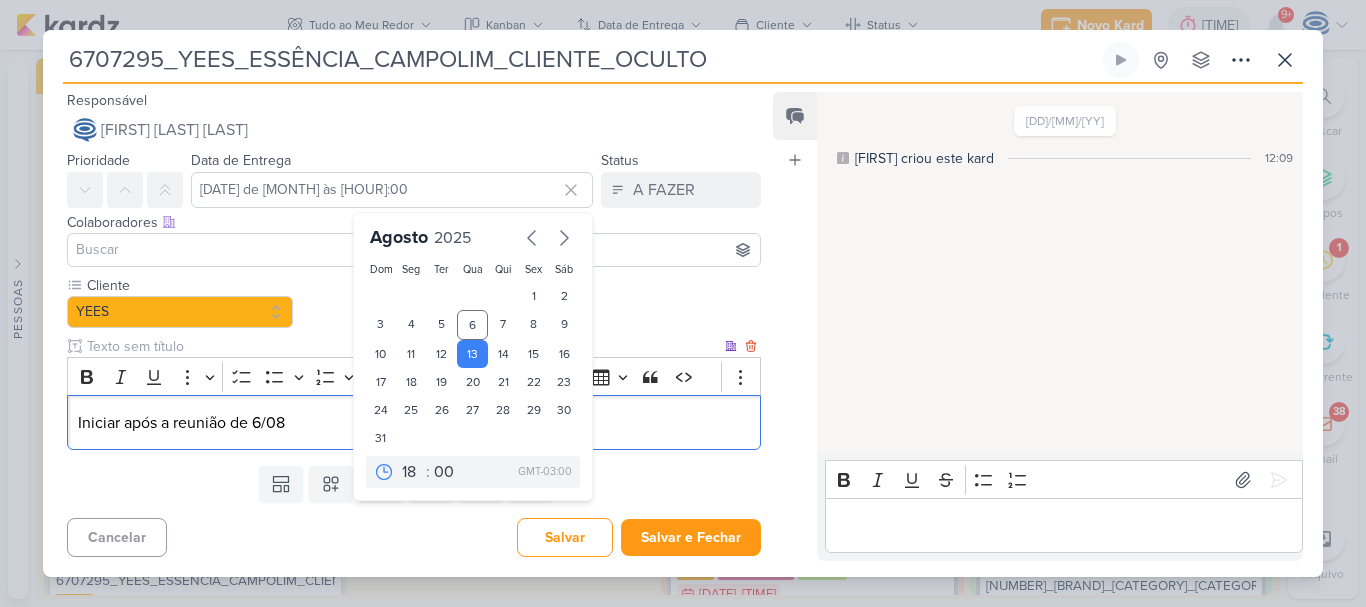 click on "Iniciar após a reunião de 6/08" at bounding box center [414, 423] 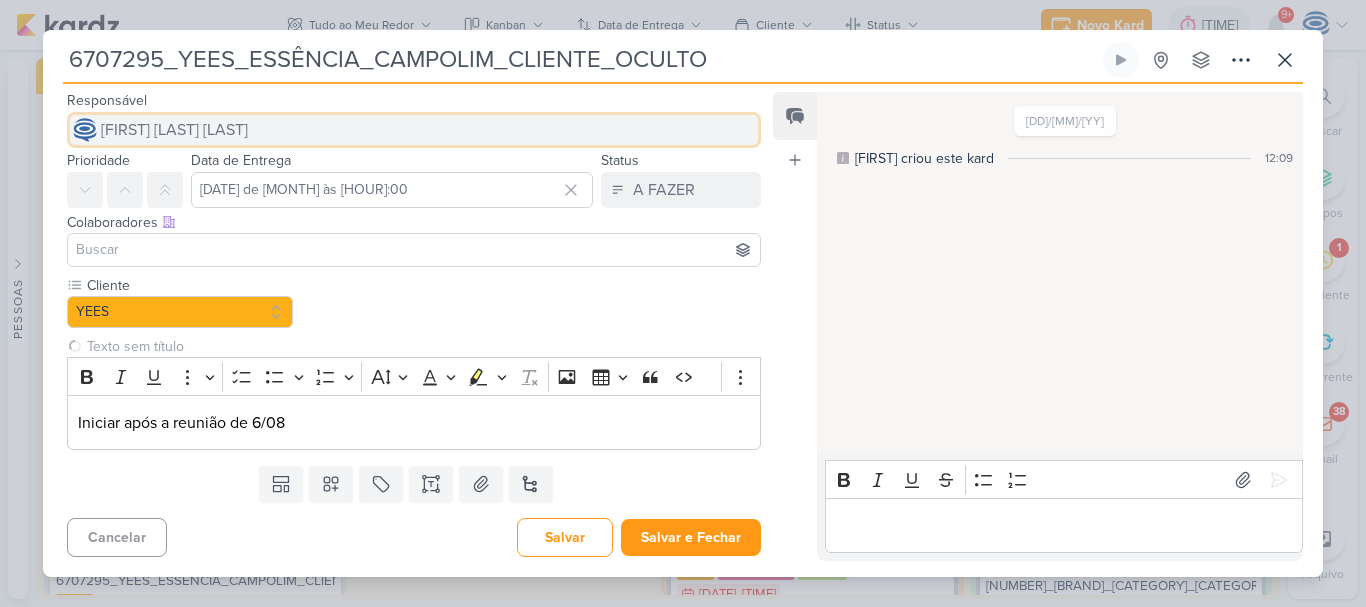 click on "[FIRST] [LAST] [LAST]" at bounding box center (174, 130) 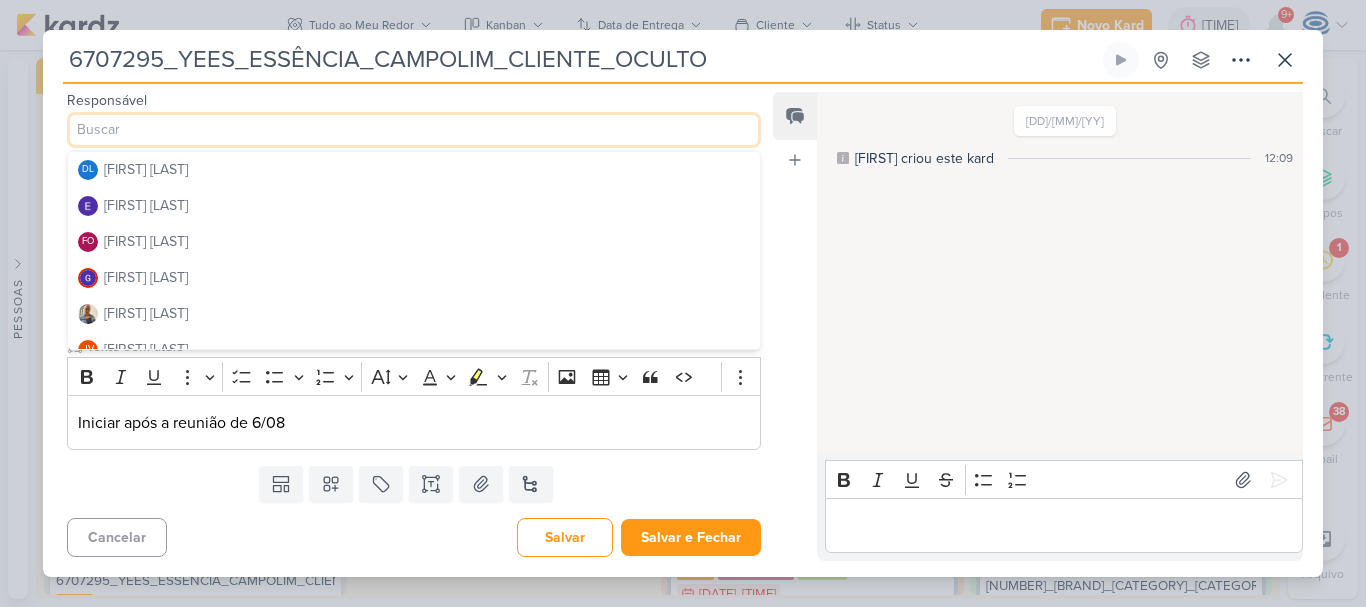 scroll, scrollTop: 155, scrollLeft: 0, axis: vertical 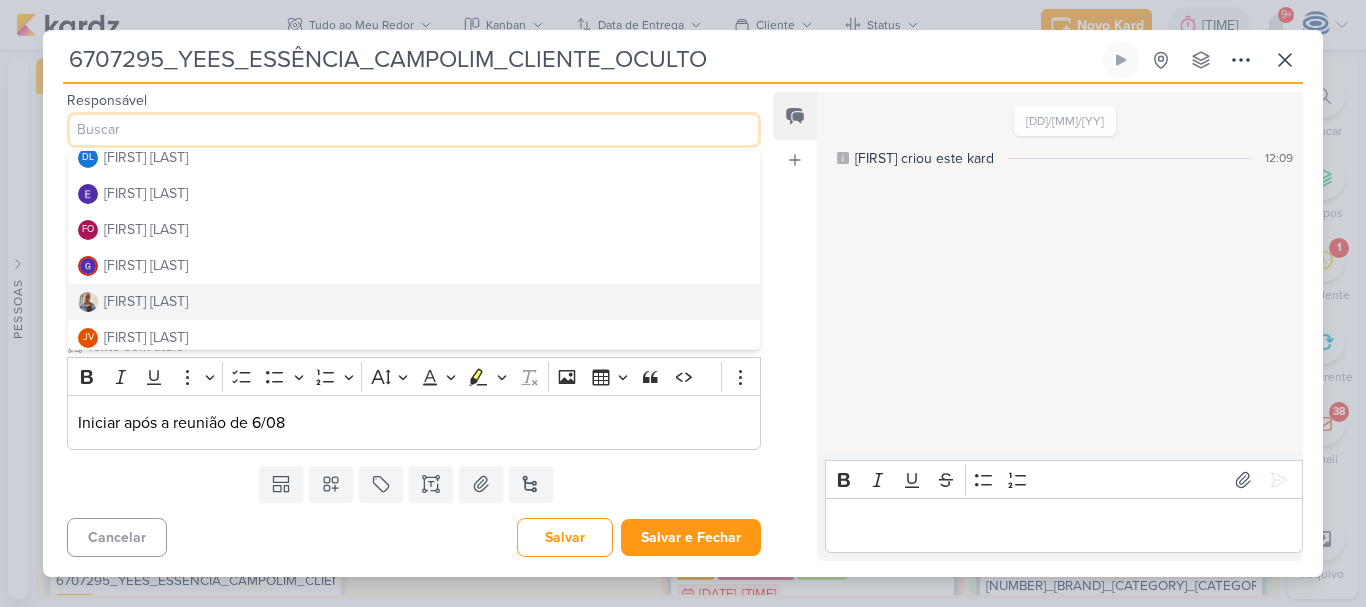 click on "[FIRST] [LAST]" at bounding box center [414, 302] 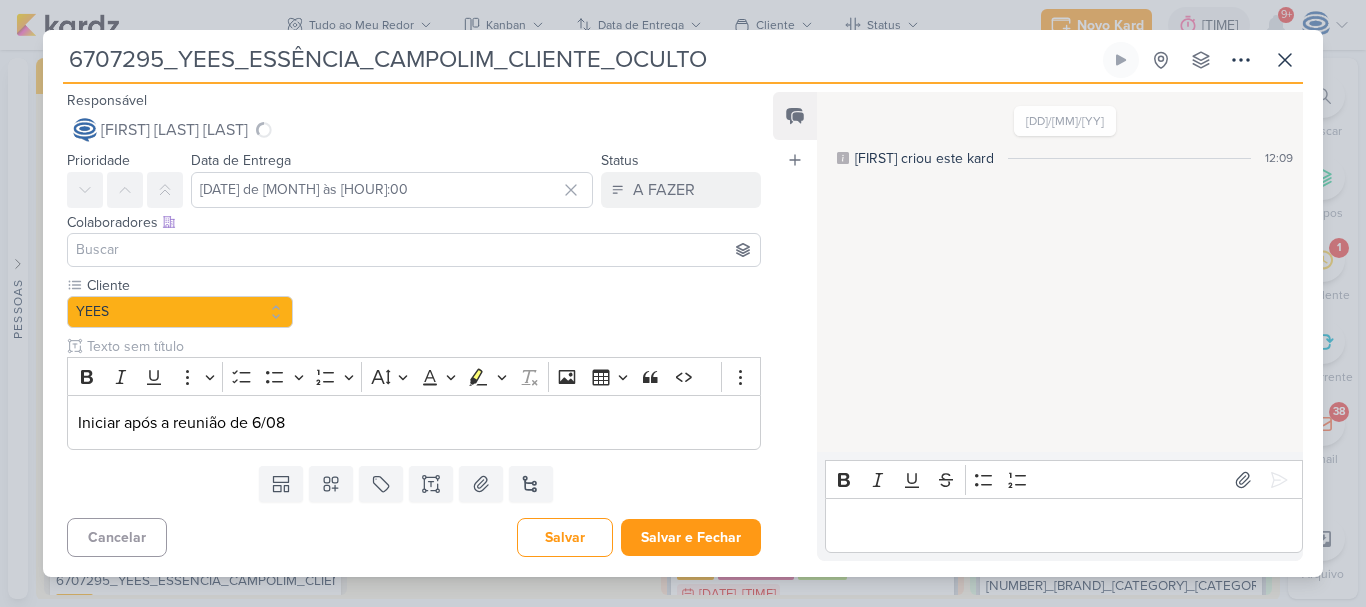 click at bounding box center (414, 250) 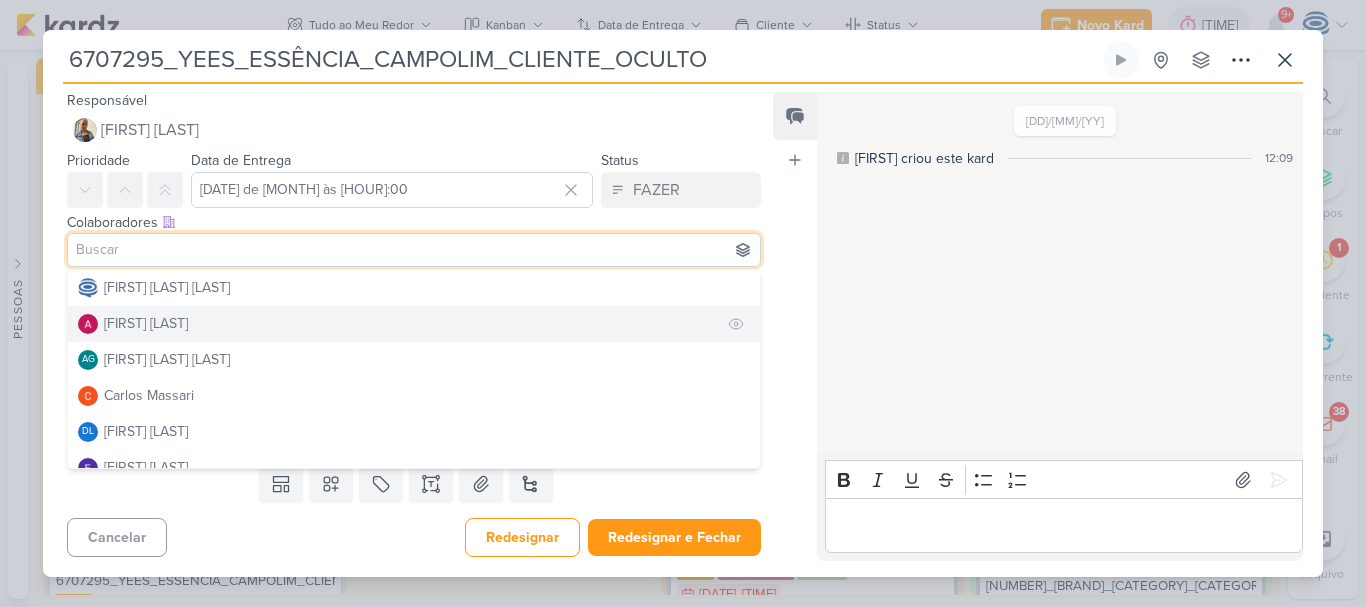 click on "[FIRST] [LAST]" at bounding box center [146, 323] 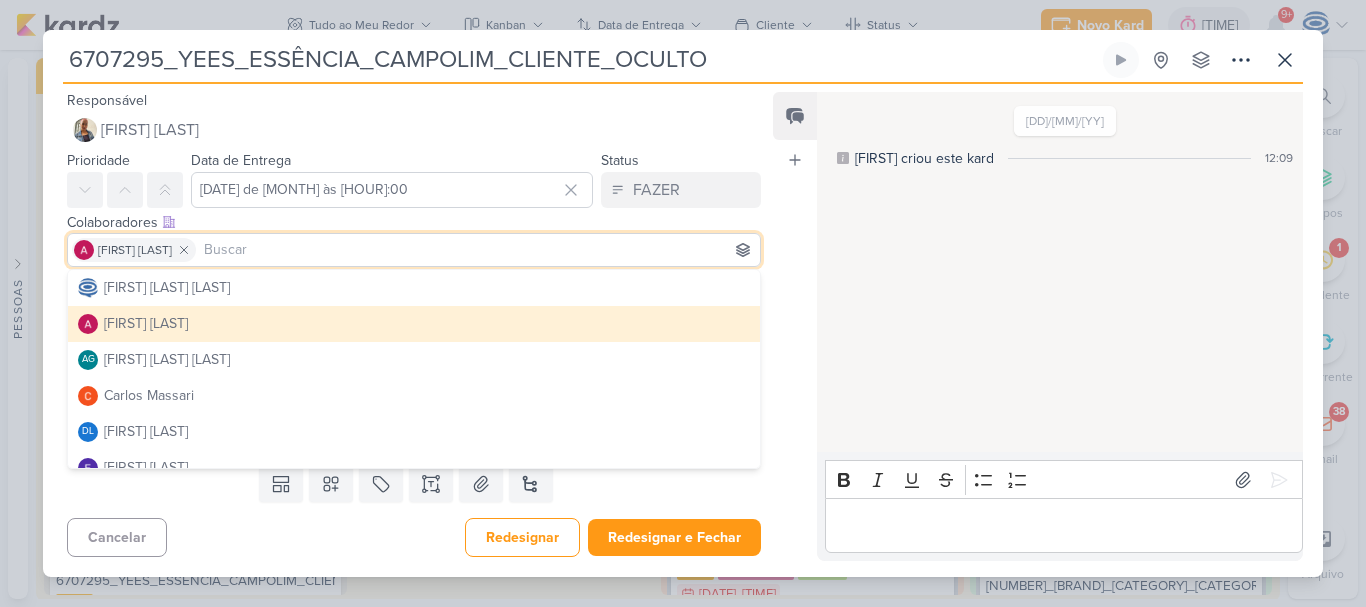 click on "Cliente
YEES" at bounding box center (406, 366) 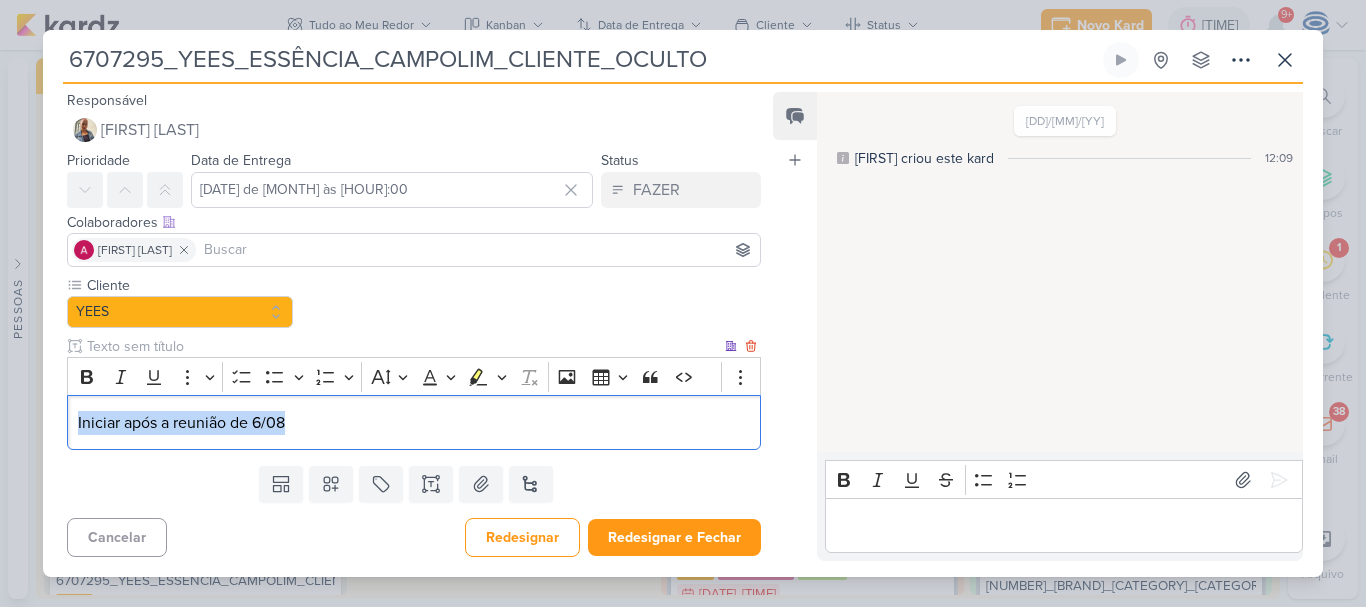 drag, startPoint x: 359, startPoint y: 425, endPoint x: 62, endPoint y: 411, distance: 297.32977 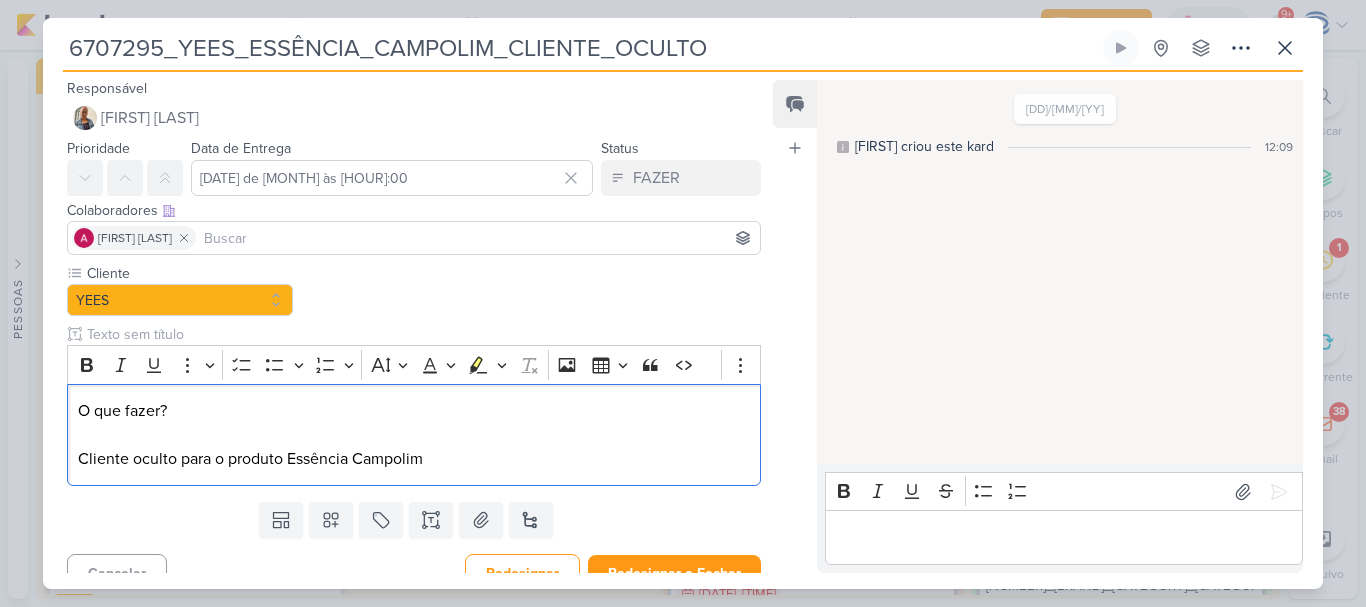 drag, startPoint x: 209, startPoint y: 403, endPoint x: 63, endPoint y: 380, distance: 147.80054 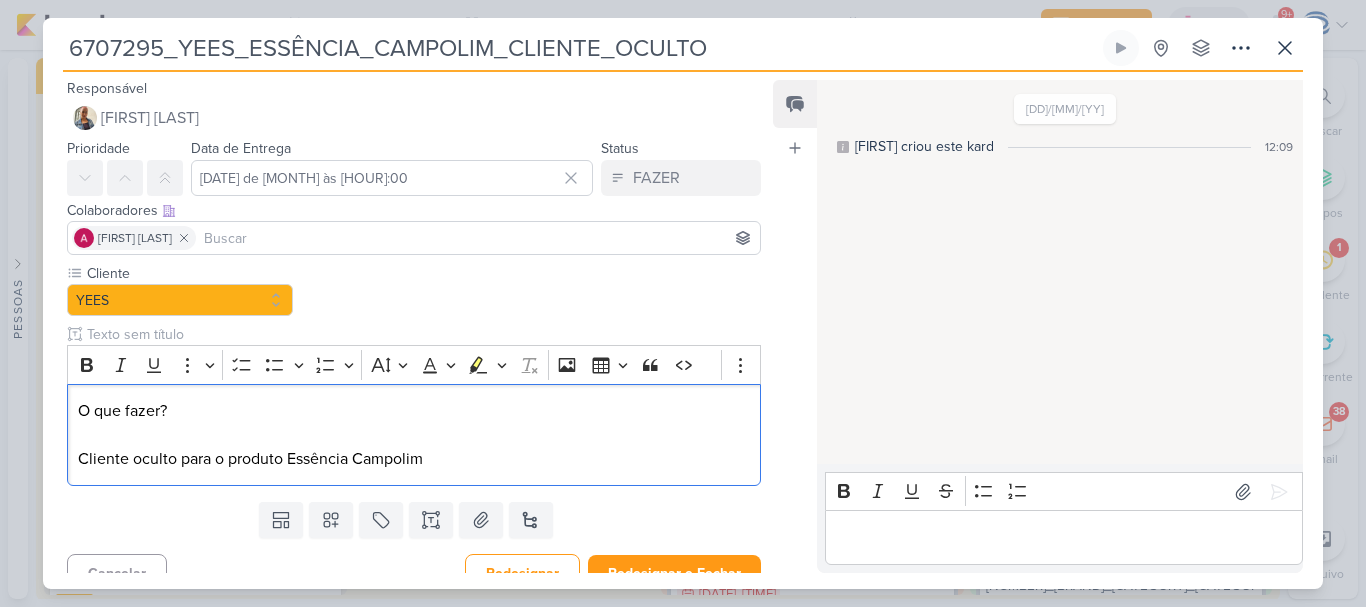 click on "Cliente
YEES" at bounding box center (406, 378) 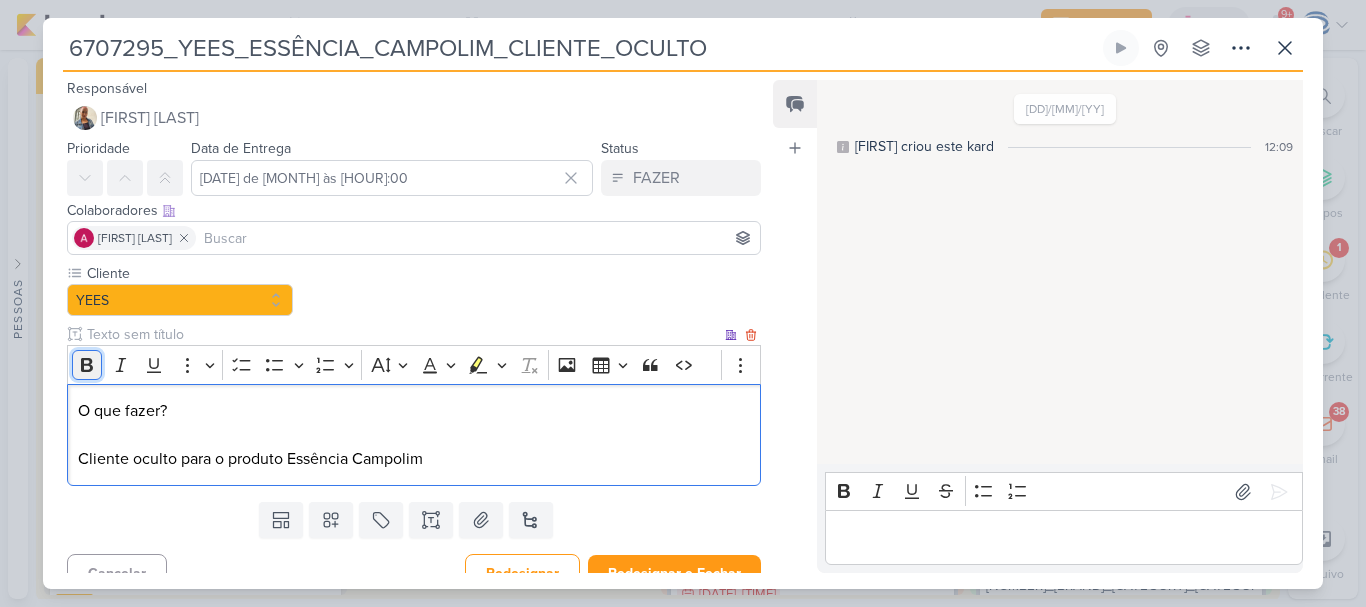click 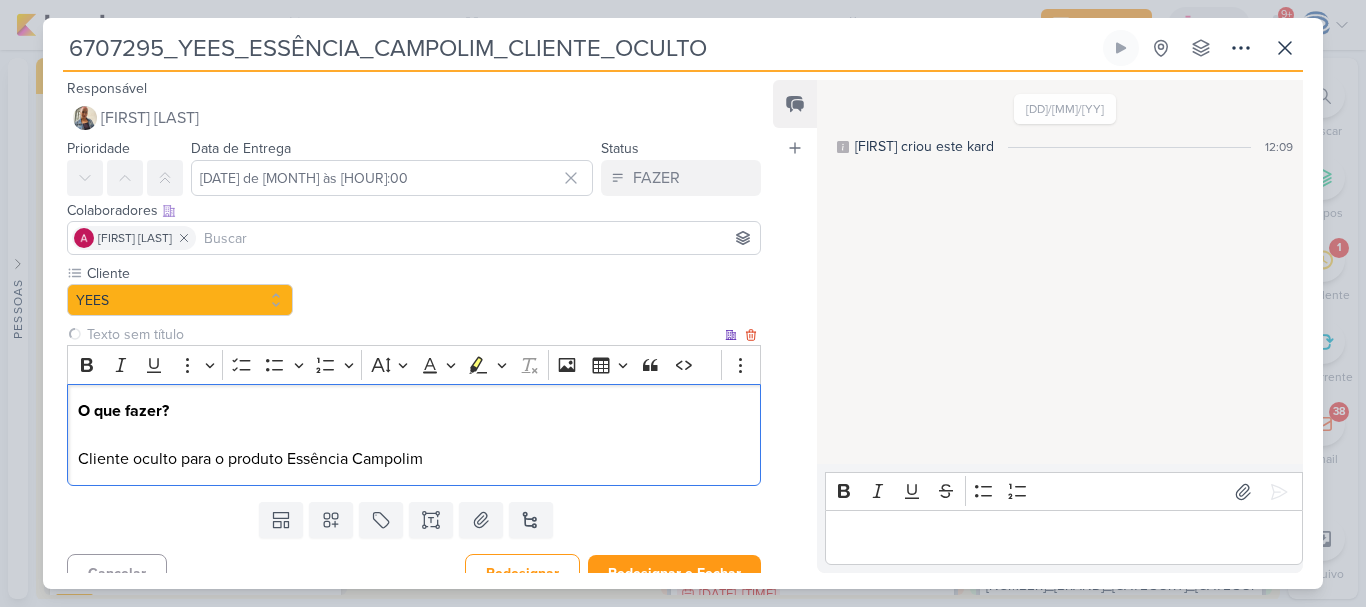 click on "O que fazer?  Cliente oculto para o produto Essência Campolim" at bounding box center [414, 435] 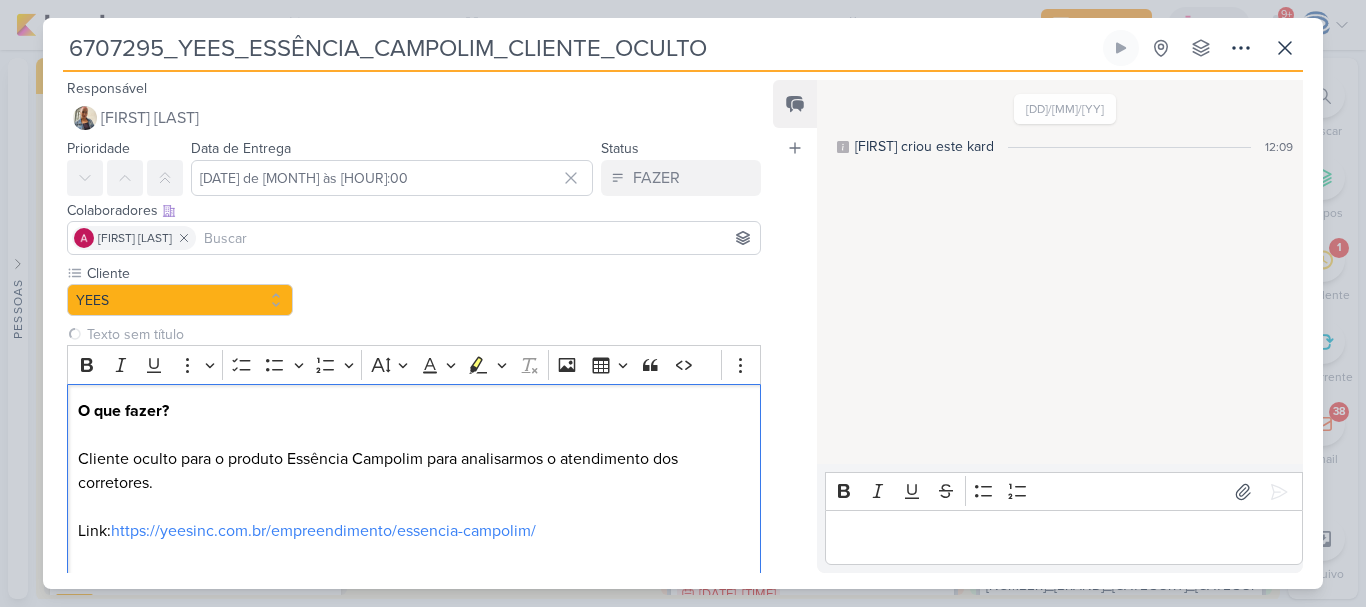 scroll, scrollTop: 18, scrollLeft: 0, axis: vertical 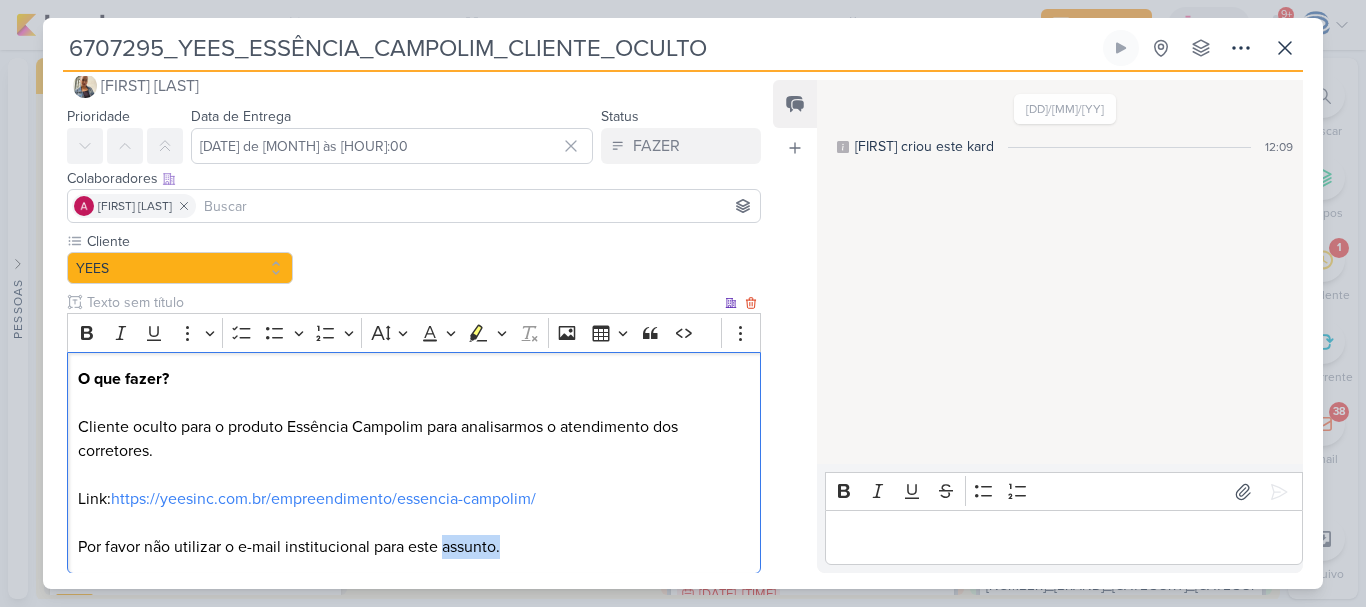drag, startPoint x: 507, startPoint y: 562, endPoint x: 442, endPoint y: 548, distance: 66.4906 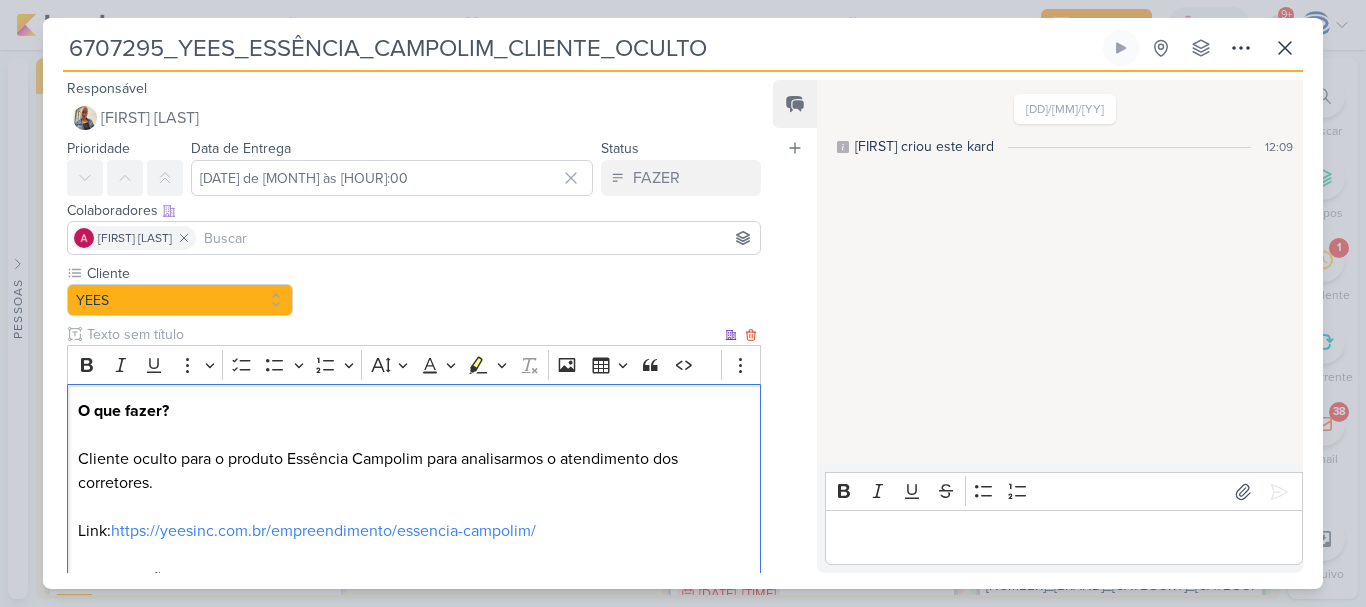 scroll, scrollTop: 144, scrollLeft: 0, axis: vertical 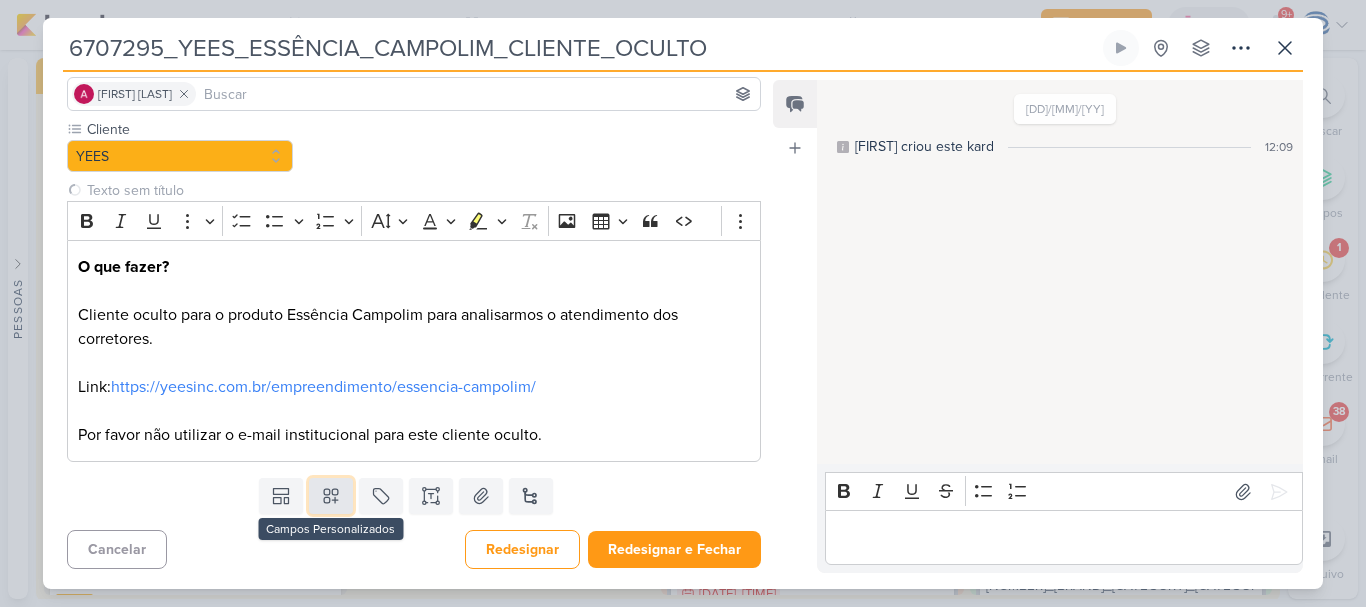 click 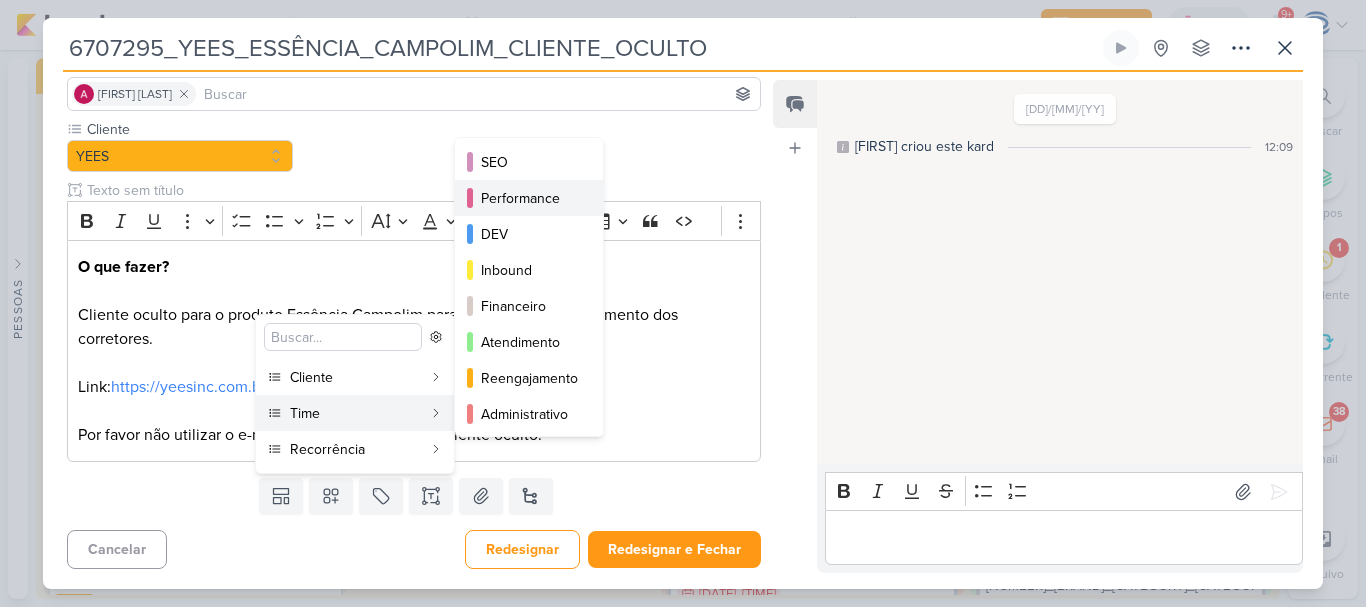 click on "Performance" at bounding box center (530, 198) 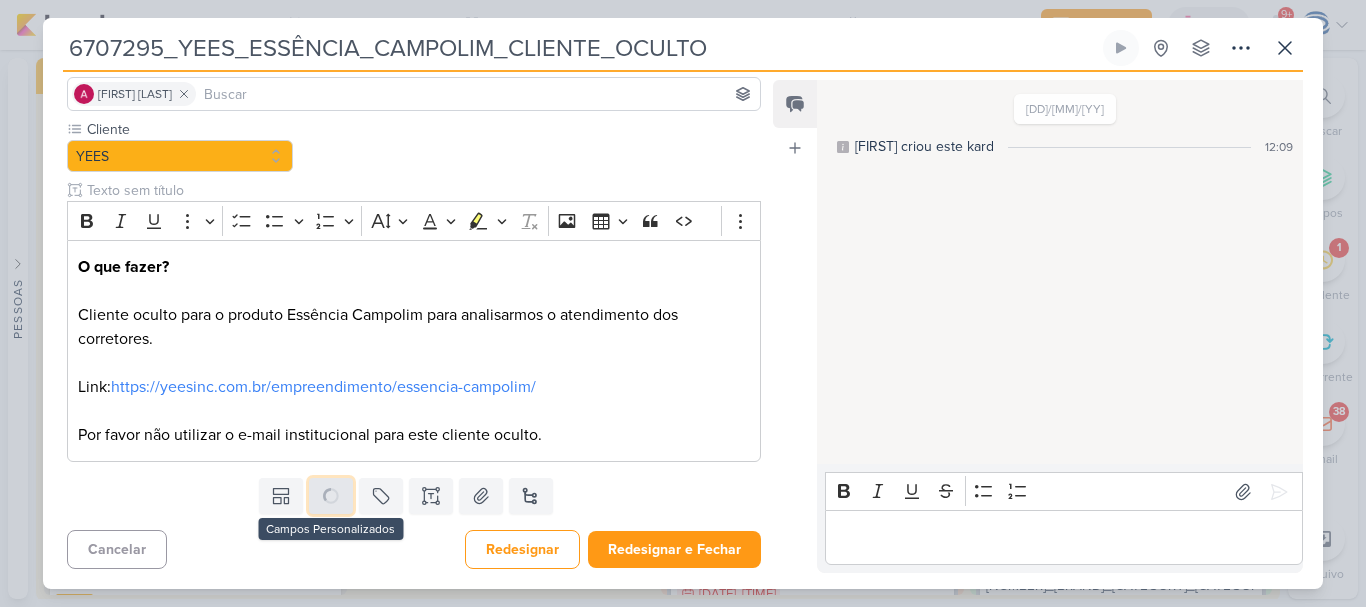 click 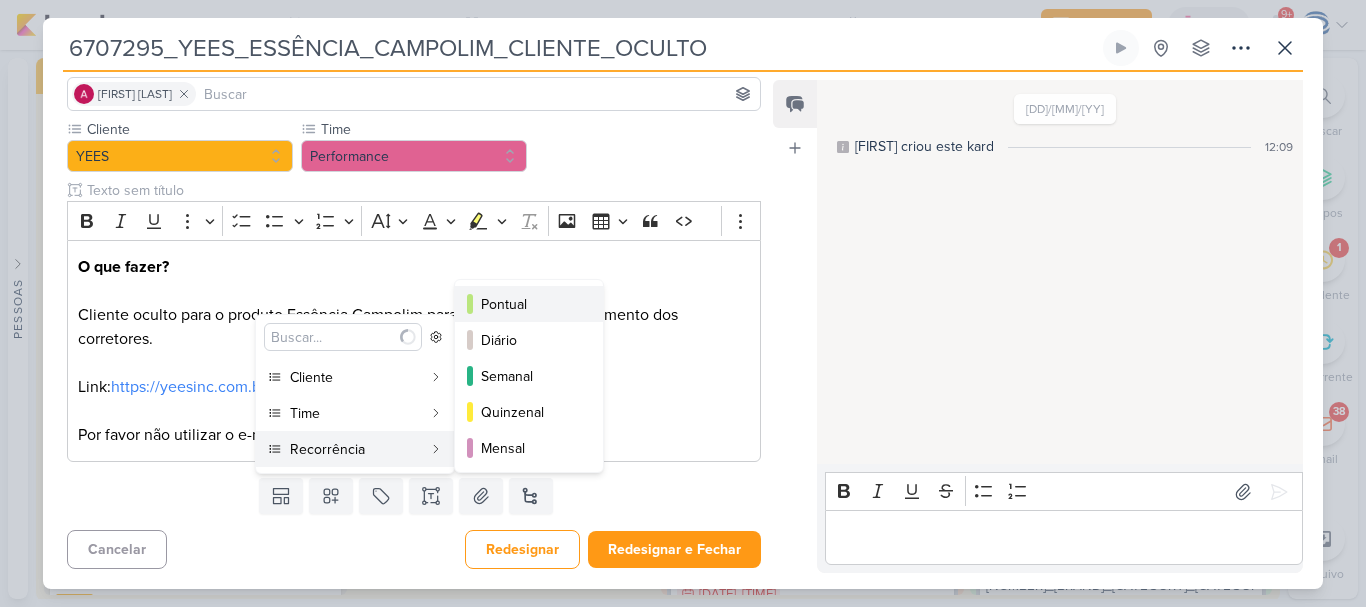 click on "Pontual" at bounding box center (530, 304) 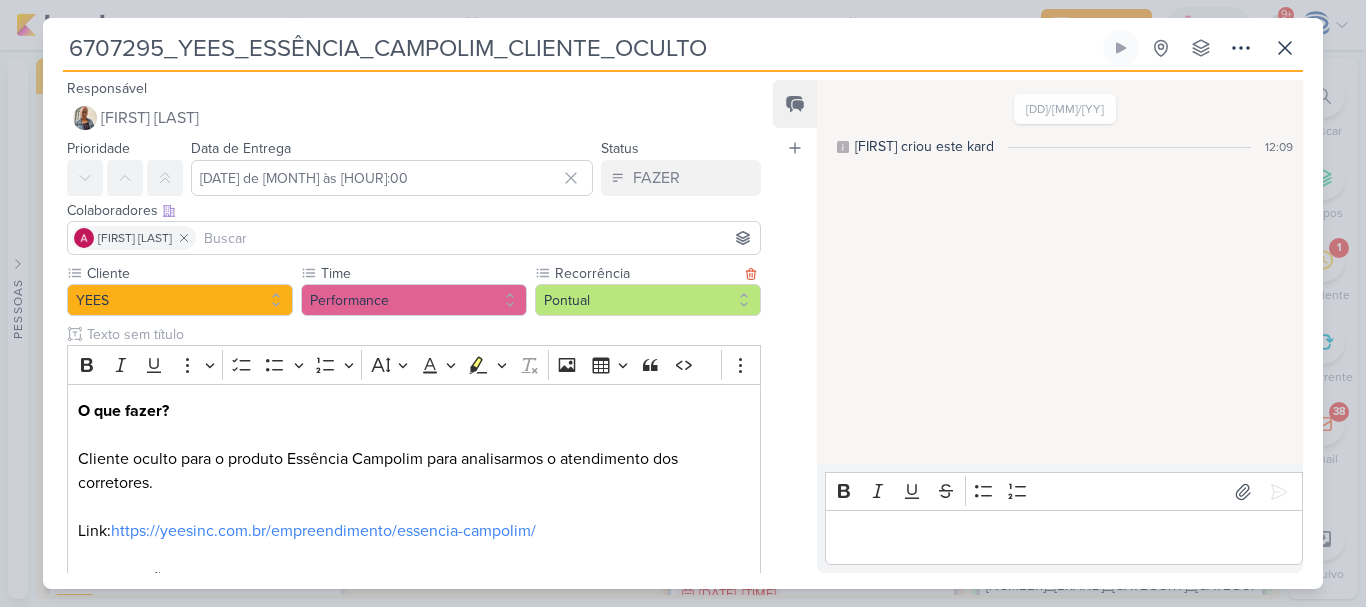 scroll, scrollTop: 144, scrollLeft: 0, axis: vertical 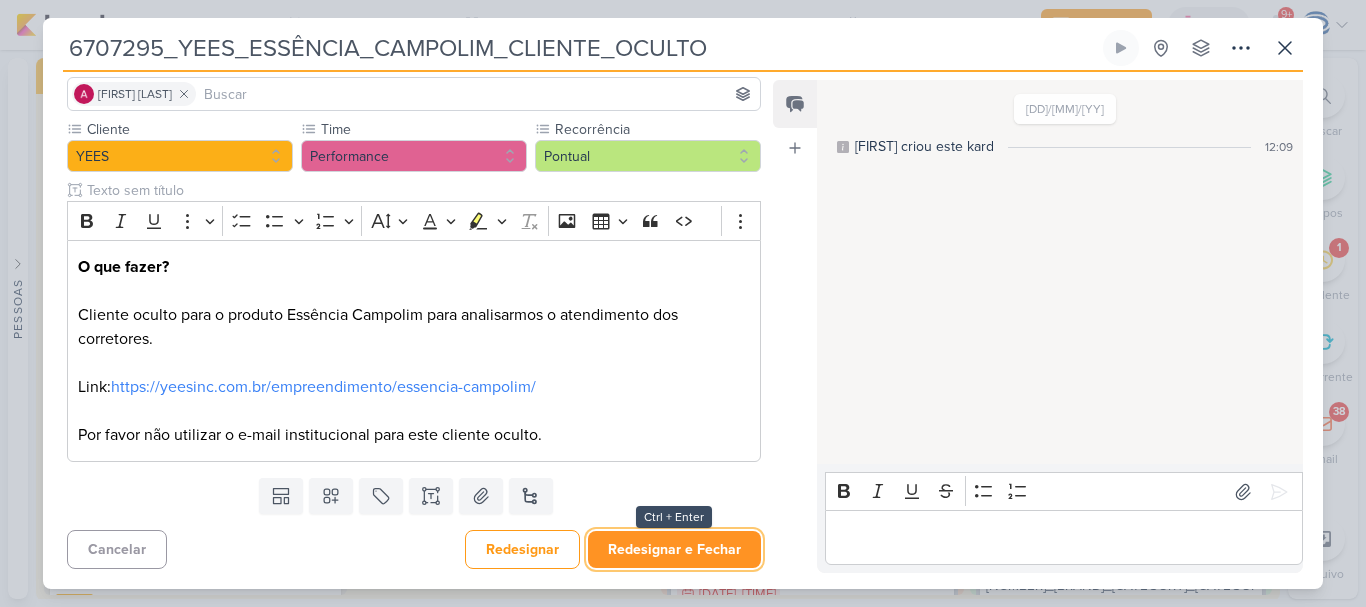 click on "Redesignar e Fechar" at bounding box center [674, 549] 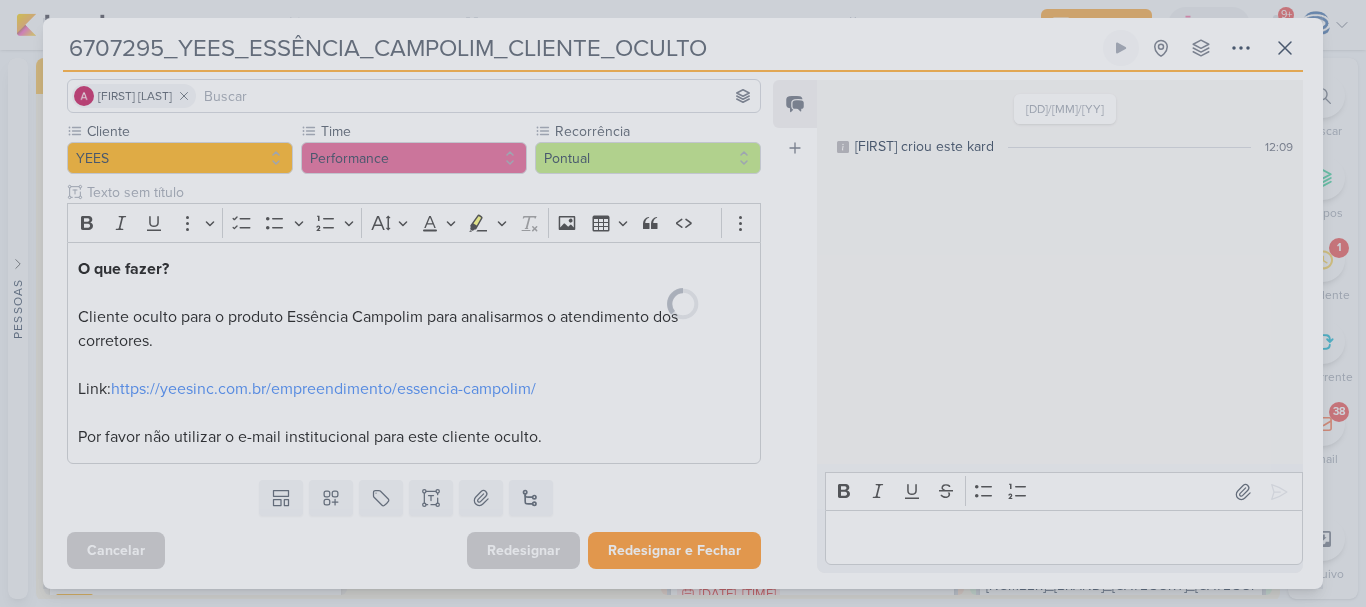 scroll, scrollTop: 142, scrollLeft: 0, axis: vertical 